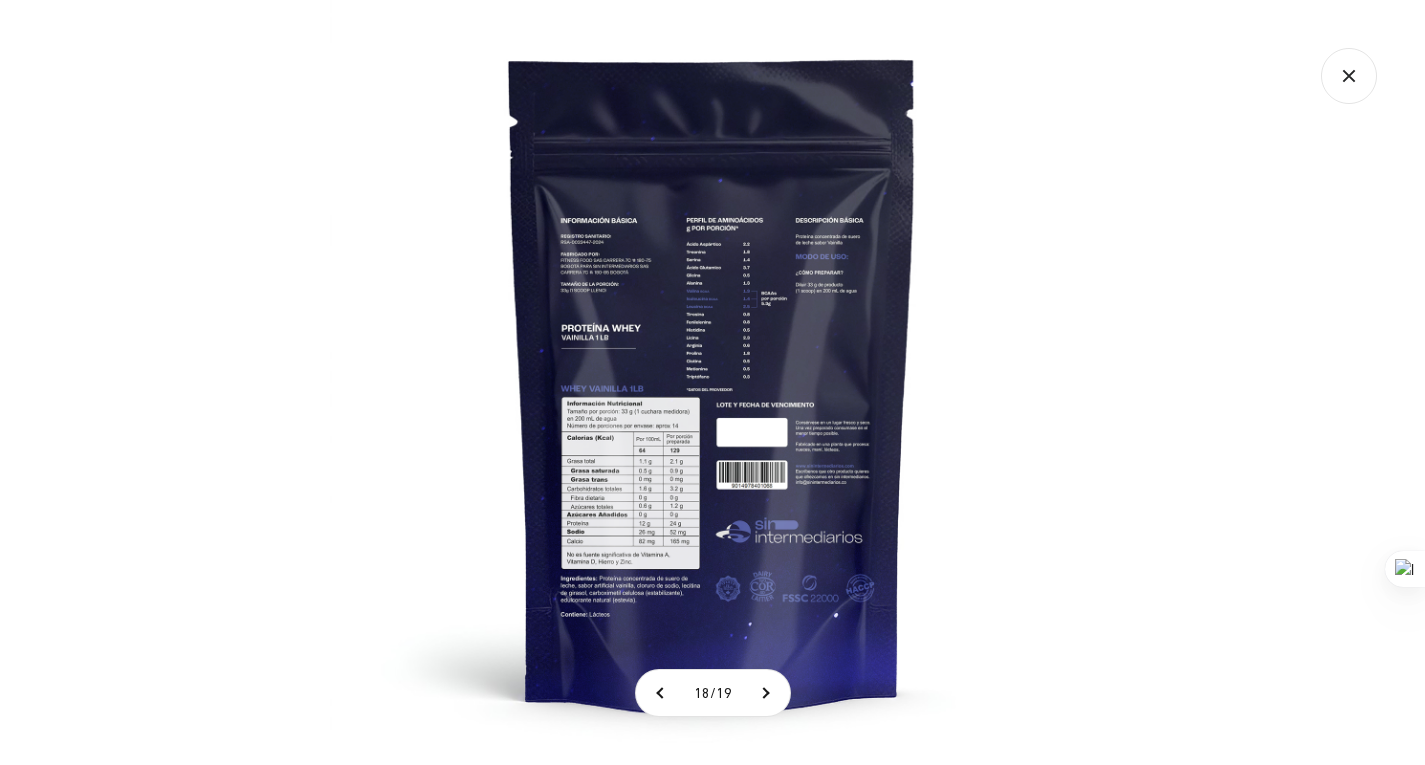 scroll, scrollTop: 200, scrollLeft: 0, axis: vertical 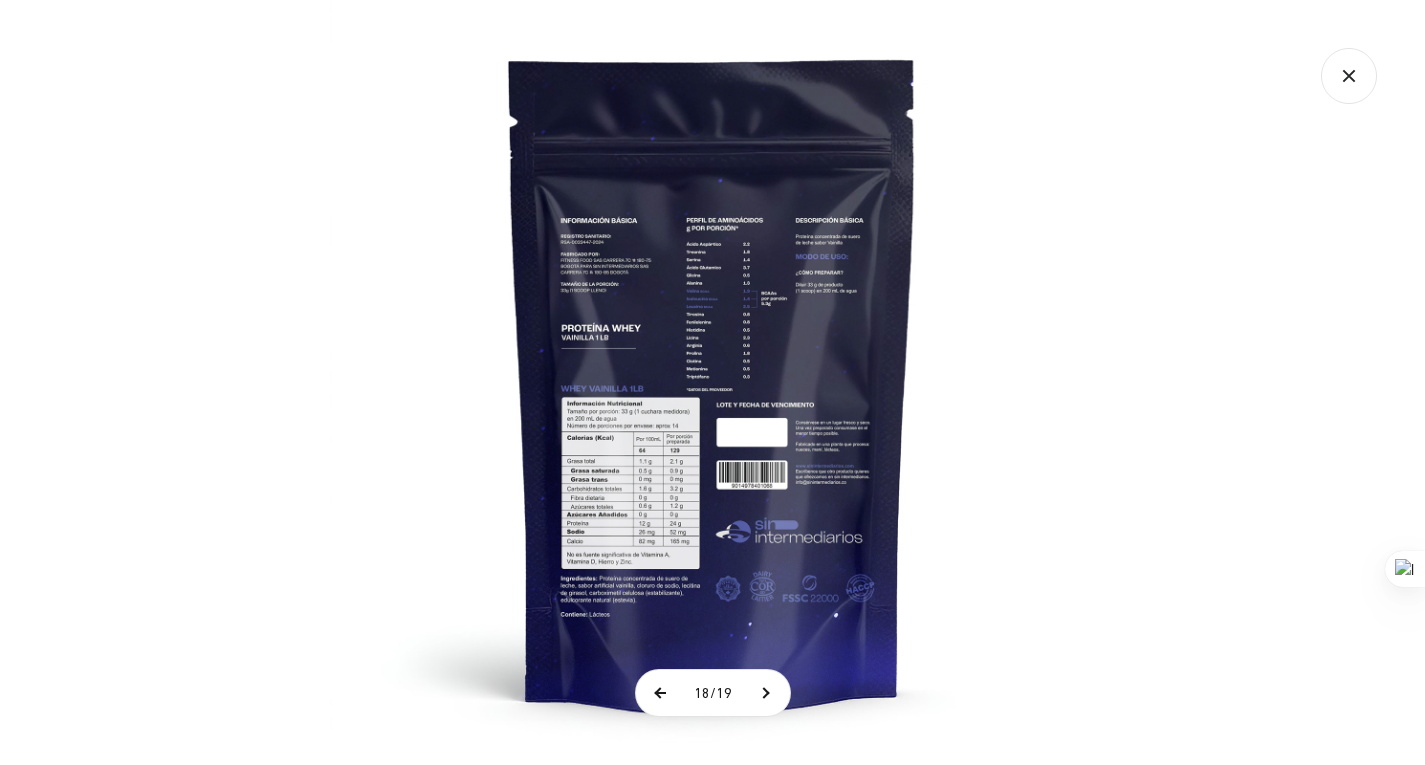 click at bounding box center [661, 693] 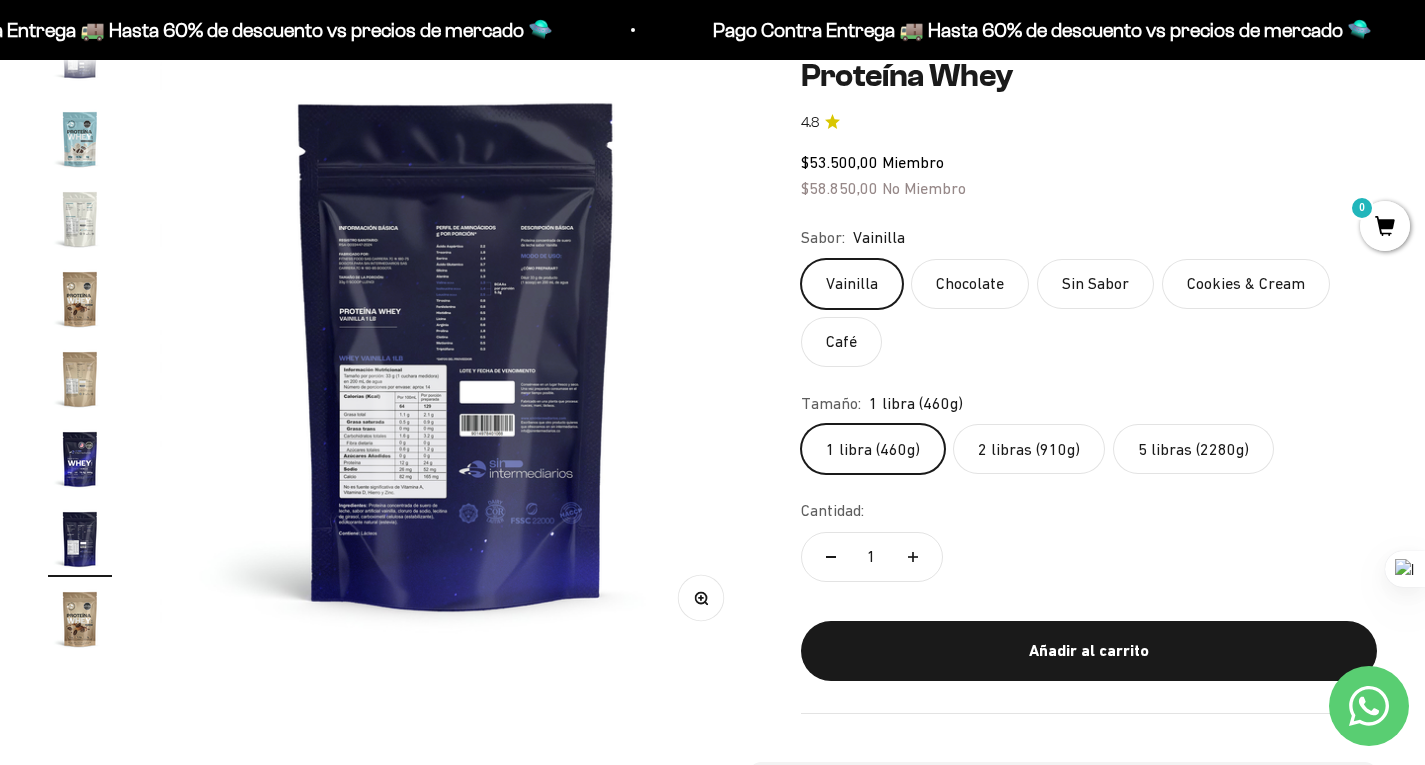 click on "2 libras (910g)" 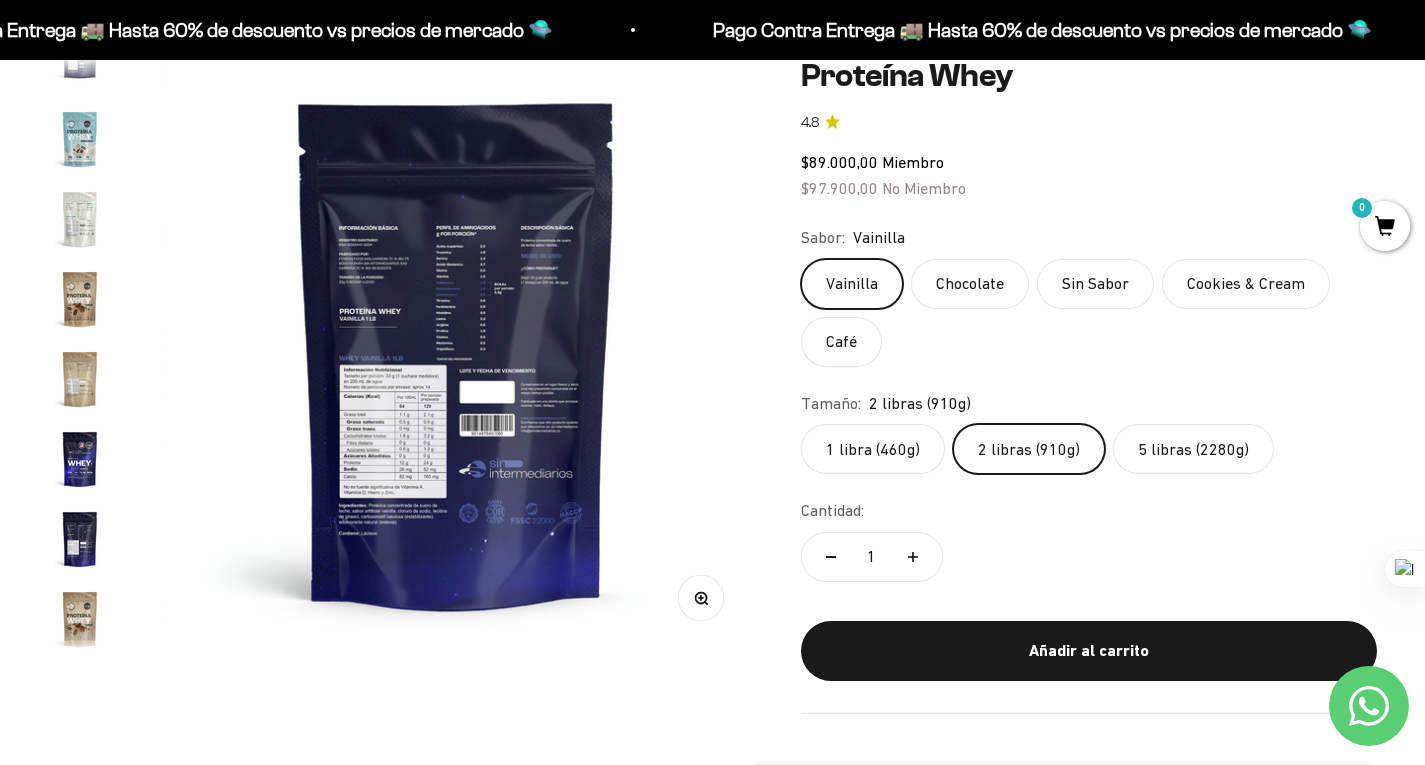 scroll, scrollTop: 0, scrollLeft: 2466, axis: horizontal 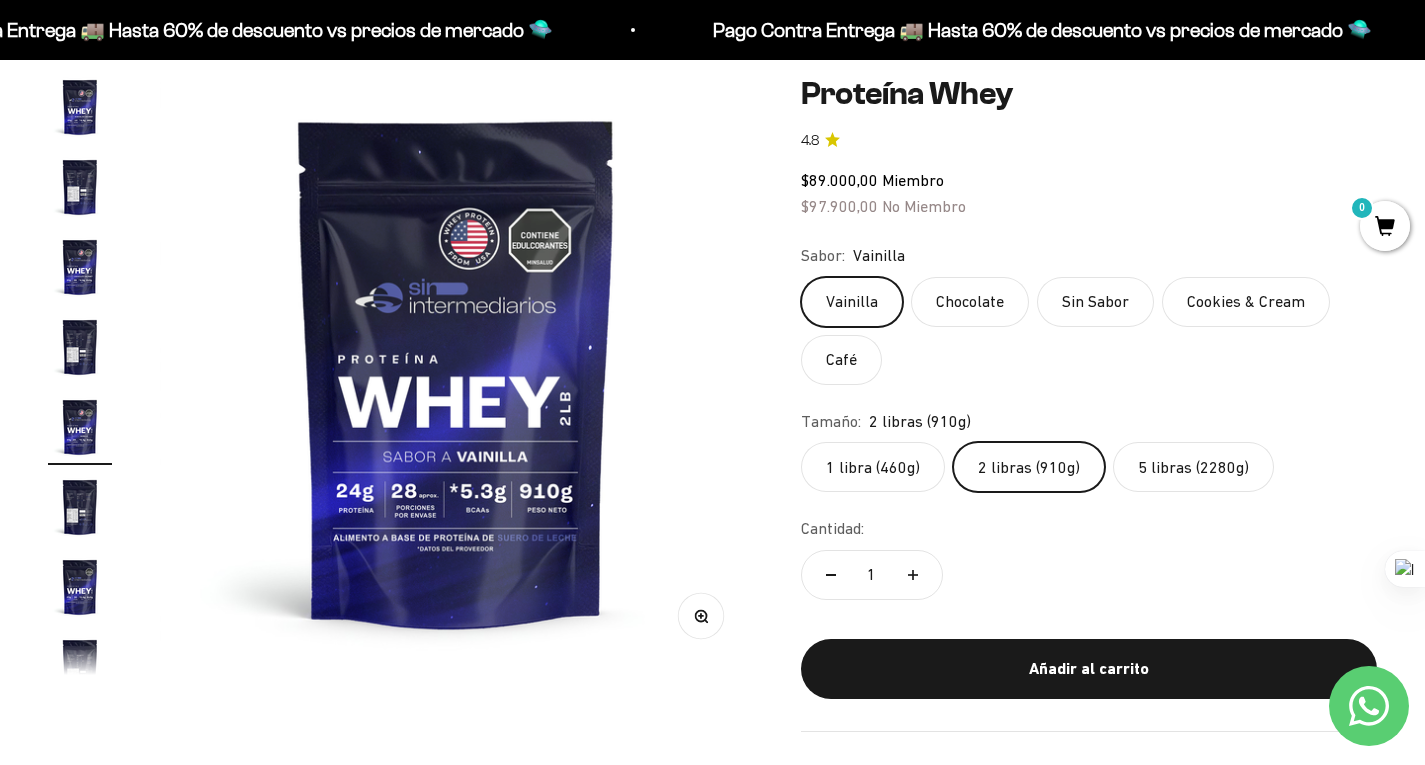 click on "5 libras (2280g)" 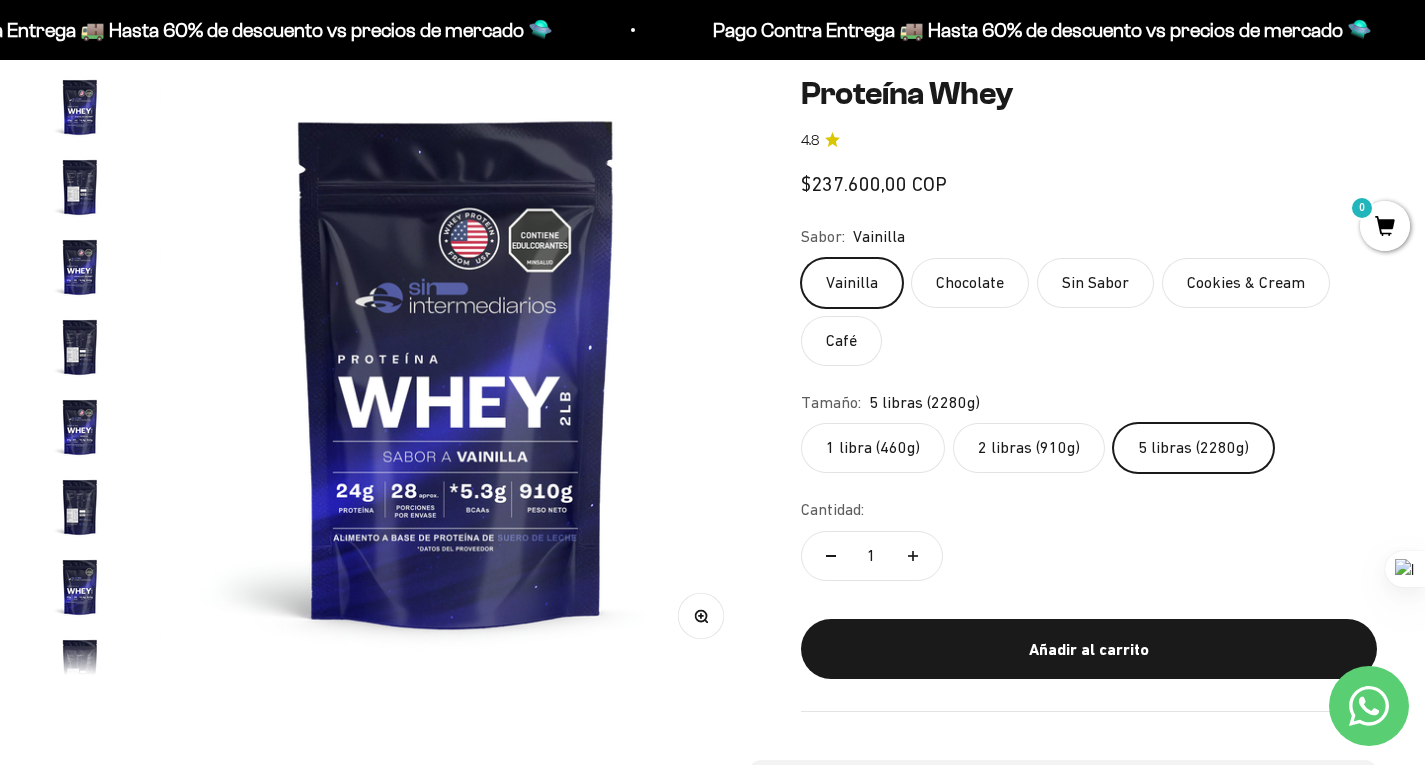 scroll, scrollTop: 0, scrollLeft: 4932, axis: horizontal 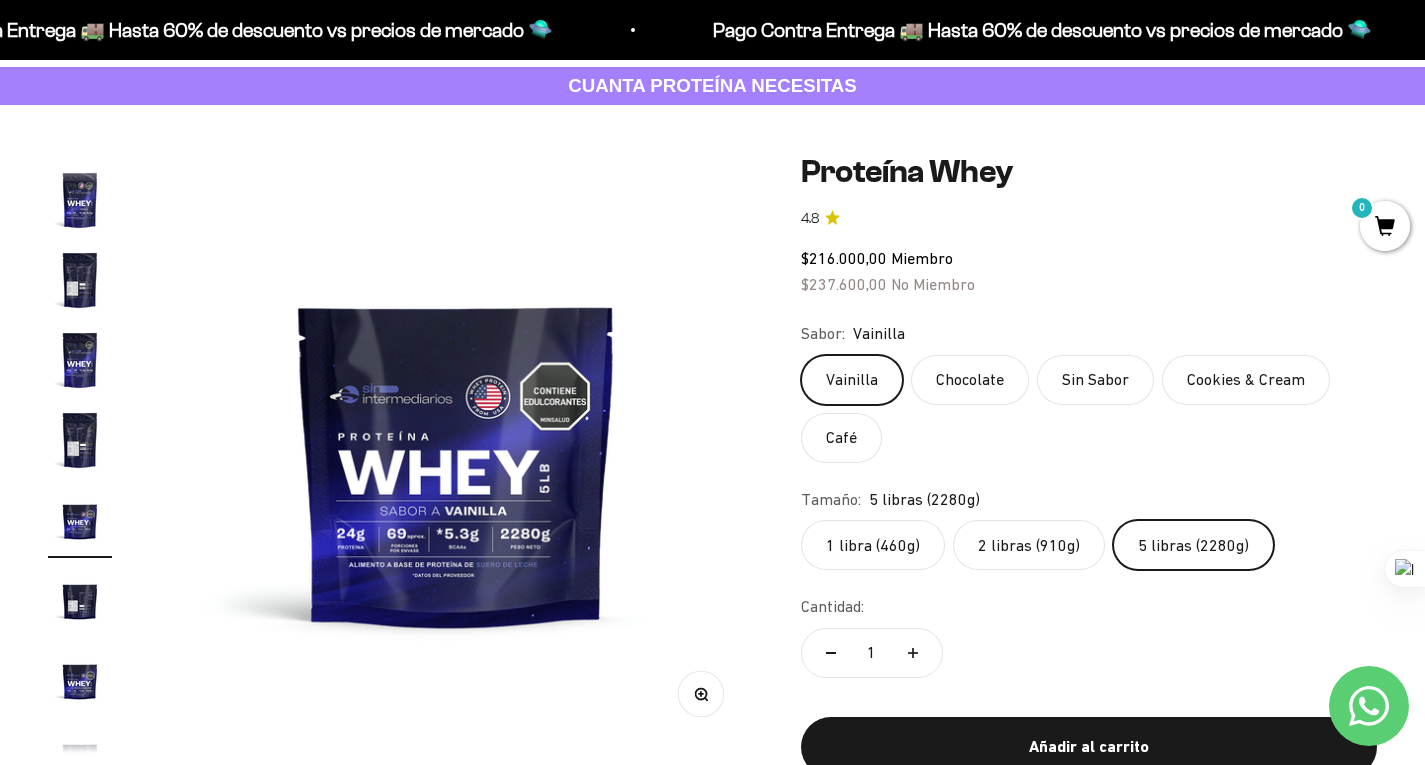 click on "2 libras (910g)" 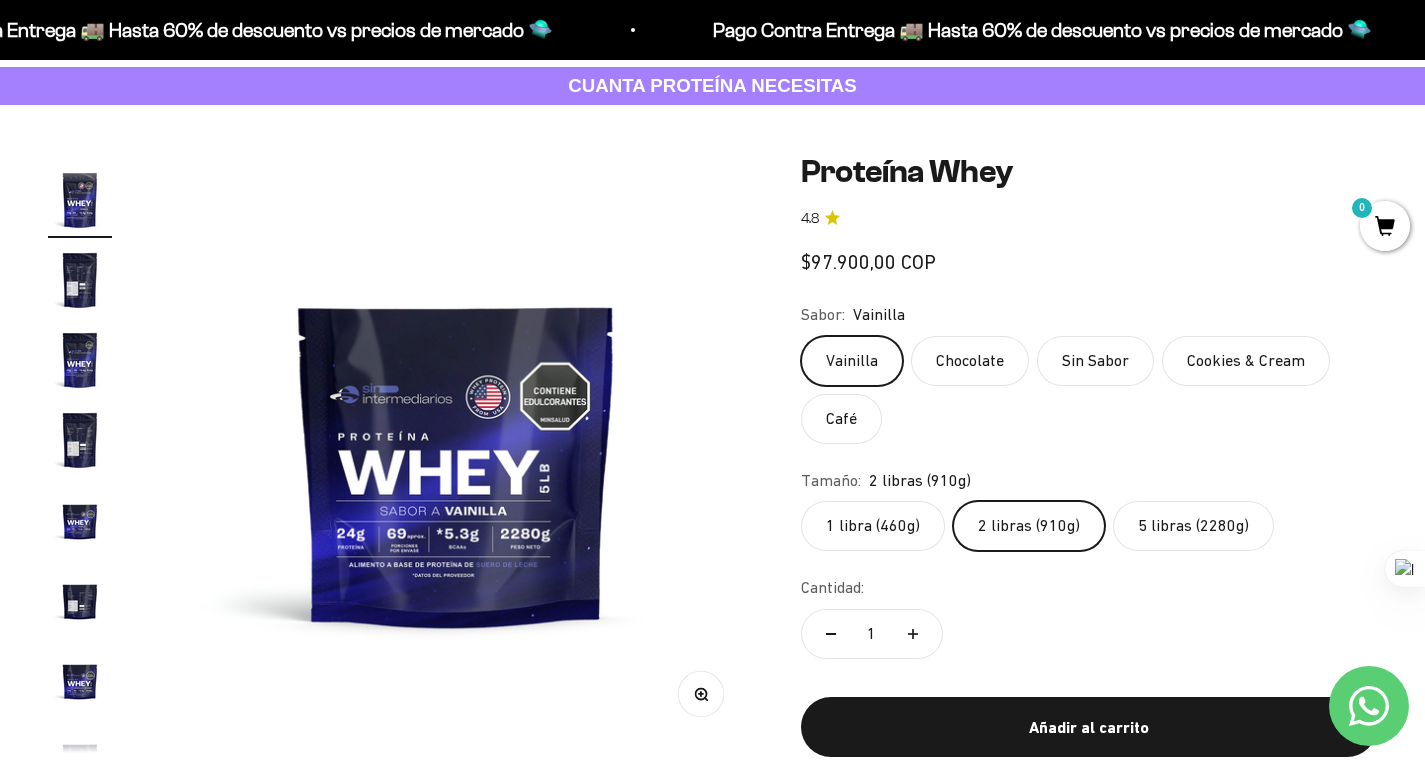 scroll, scrollTop: 0, scrollLeft: 2466, axis: horizontal 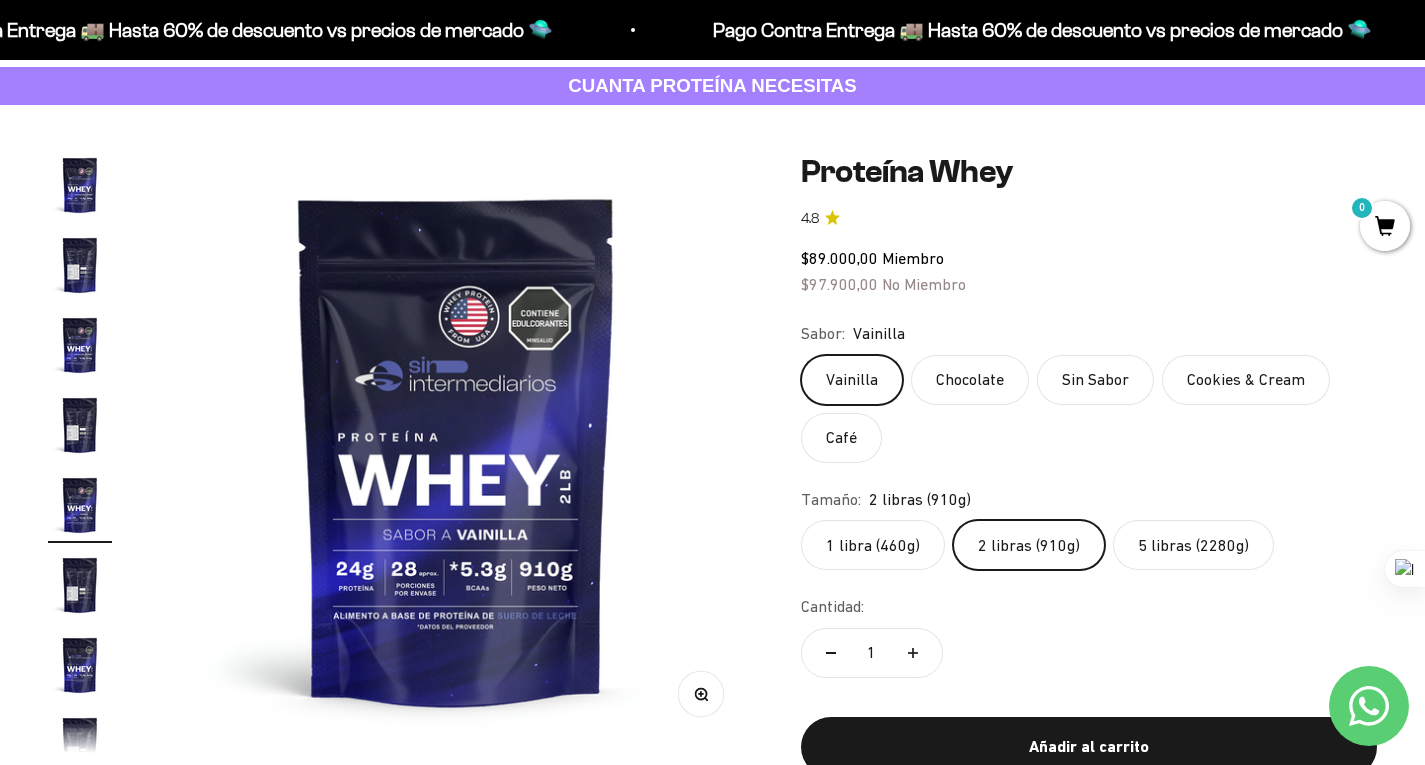 click on "5 libras (2280g)" 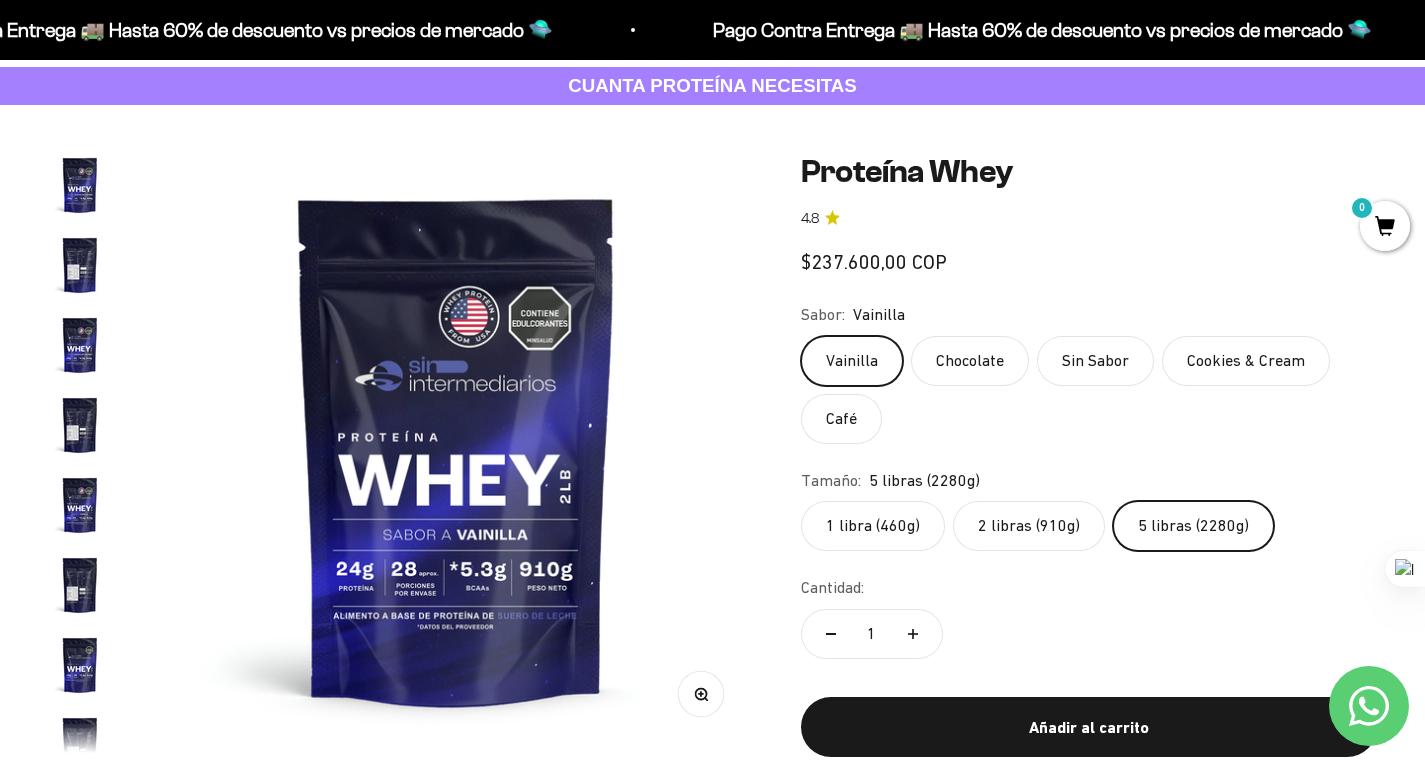 scroll, scrollTop: 0, scrollLeft: 4932, axis: horizontal 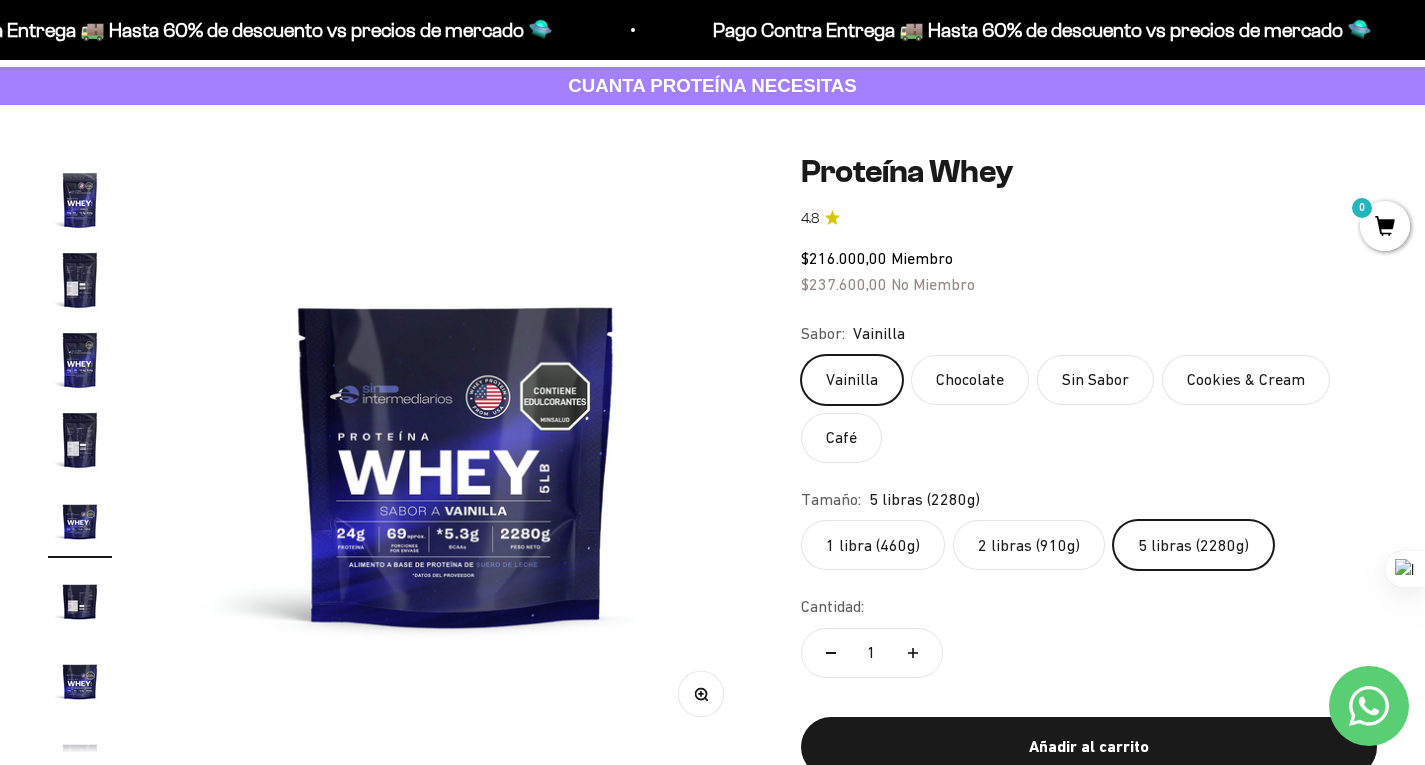 click on "2 libras (910g)" 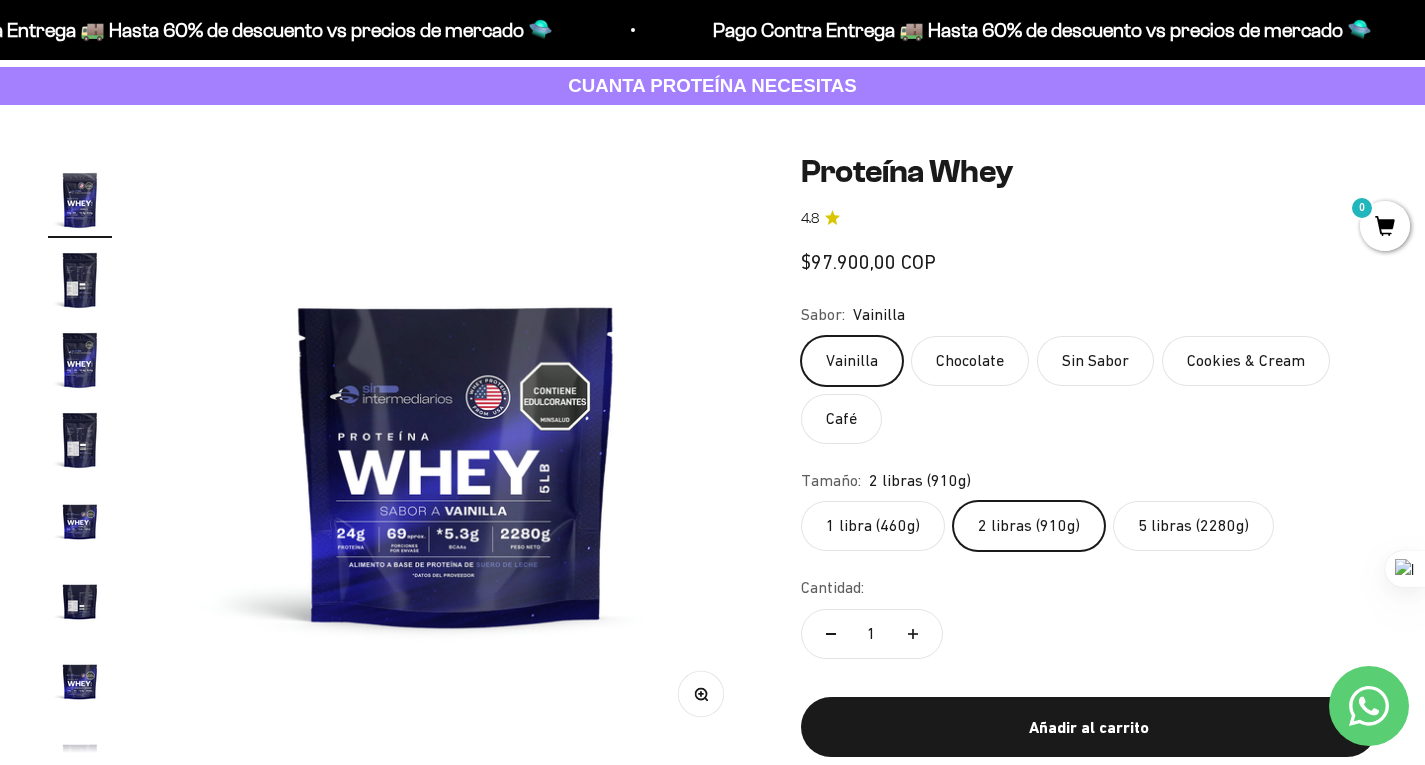 scroll, scrollTop: 0, scrollLeft: 2466, axis: horizontal 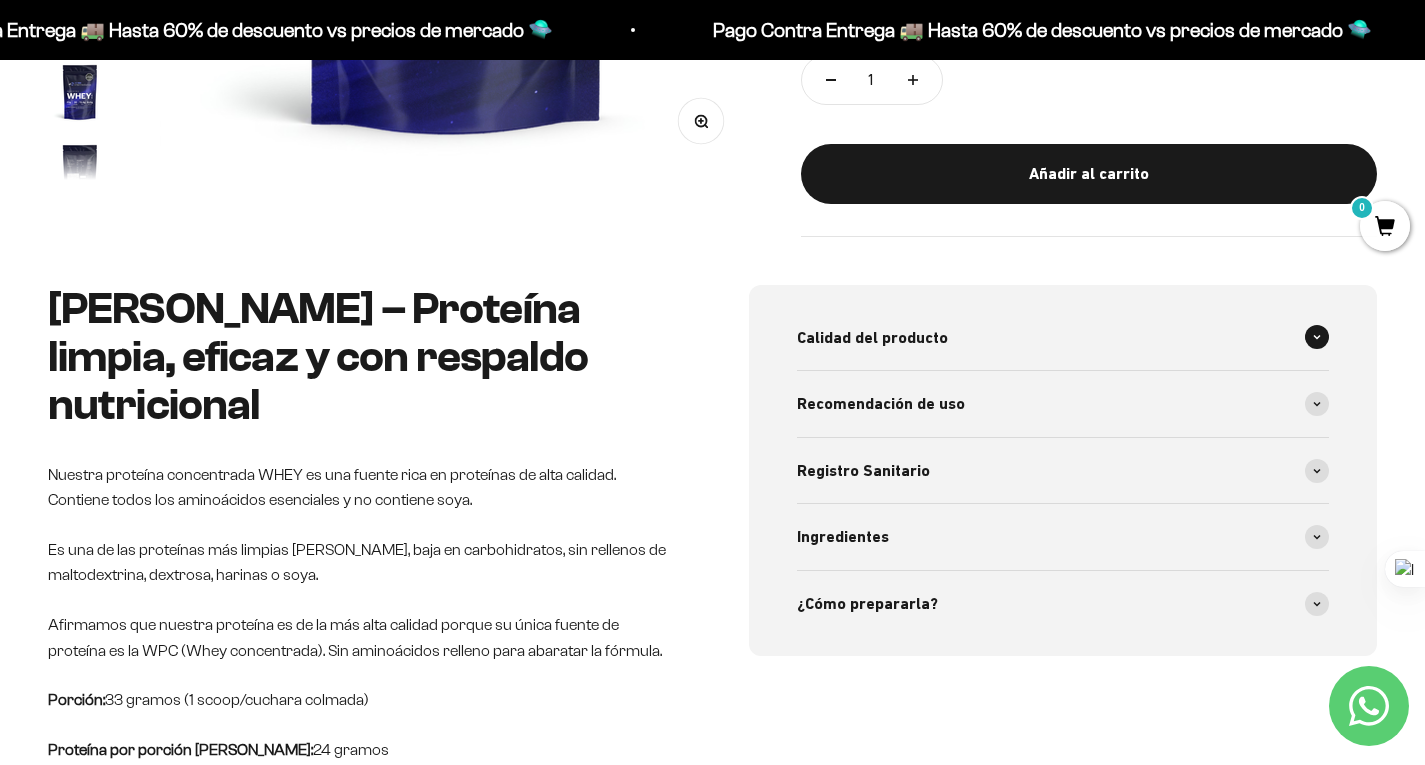click on "Calidad del producto" at bounding box center [872, 338] 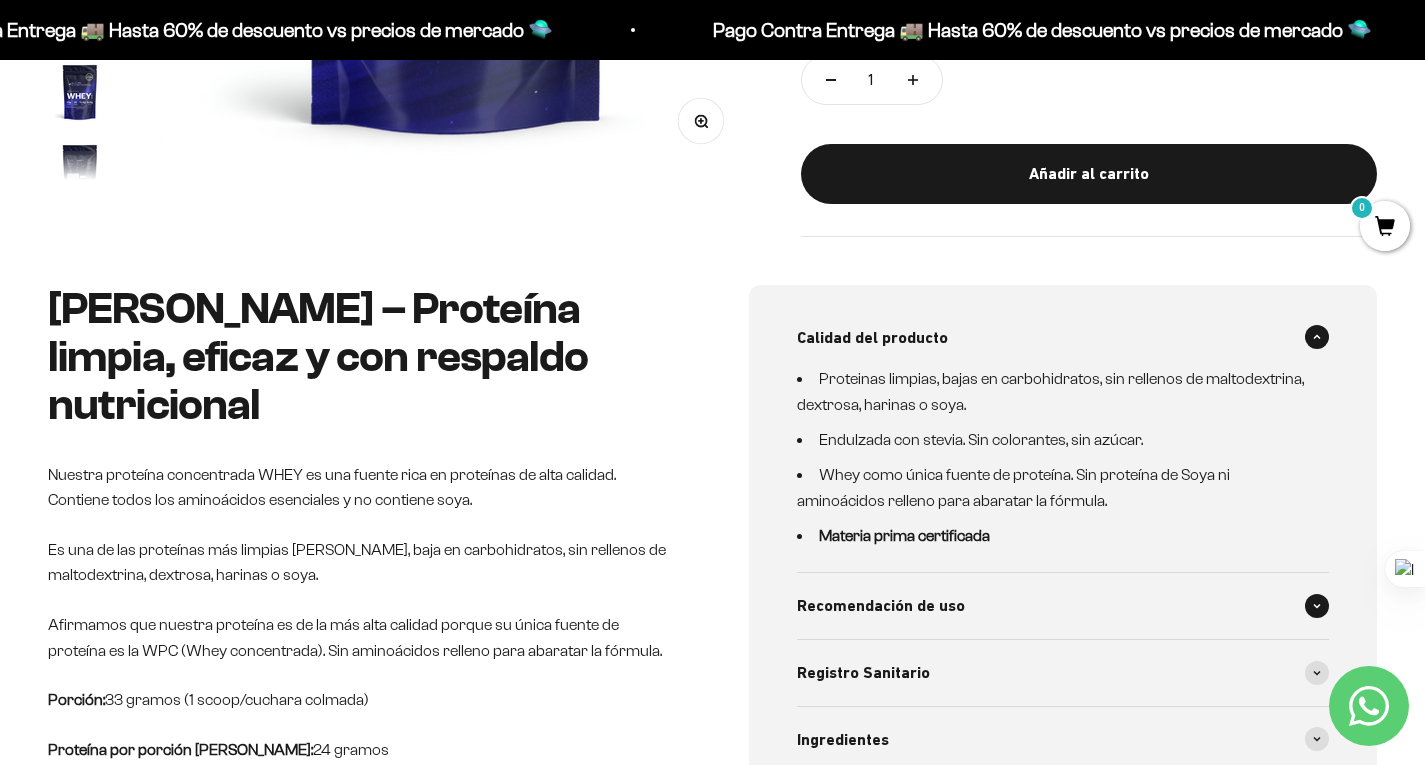 click on "Recomendación de uso" at bounding box center (1063, 606) 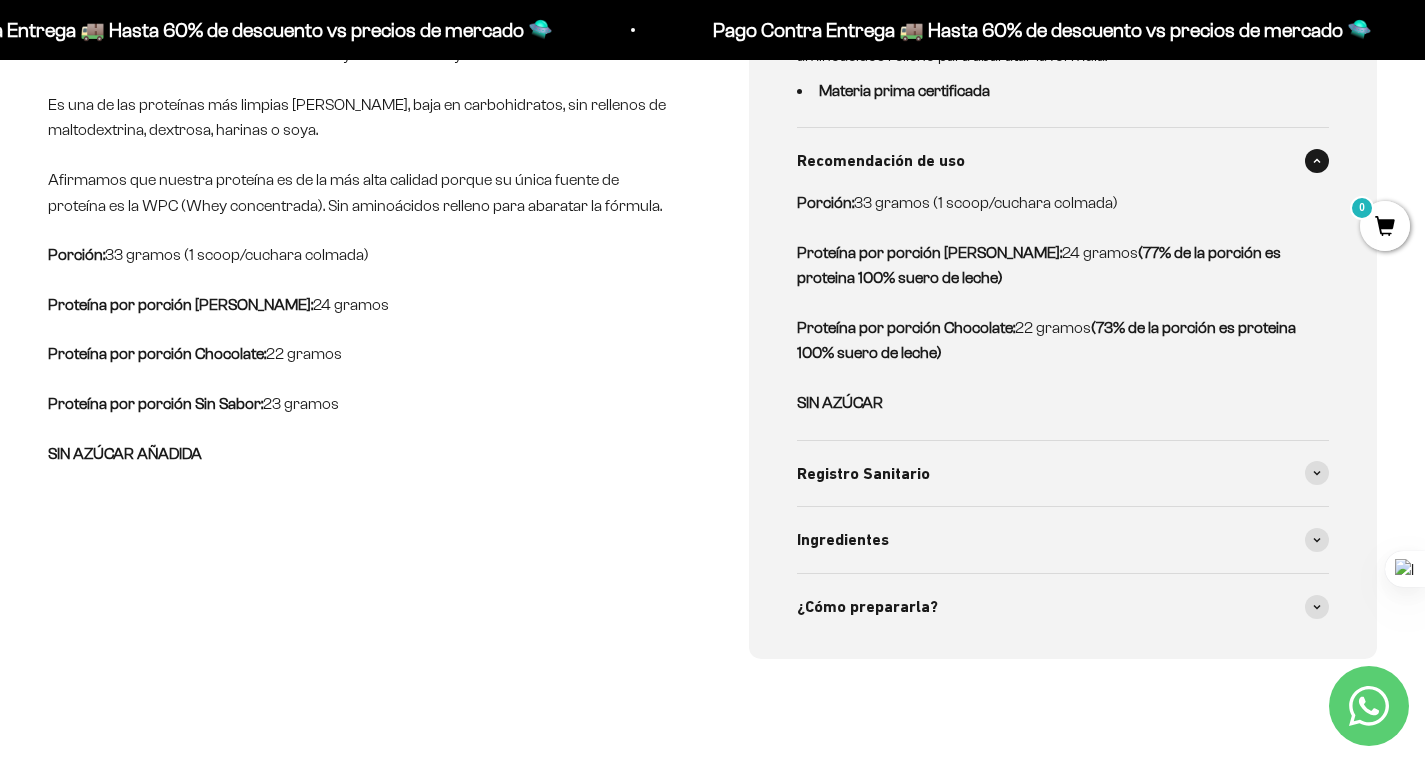 scroll, scrollTop: 1123, scrollLeft: 0, axis: vertical 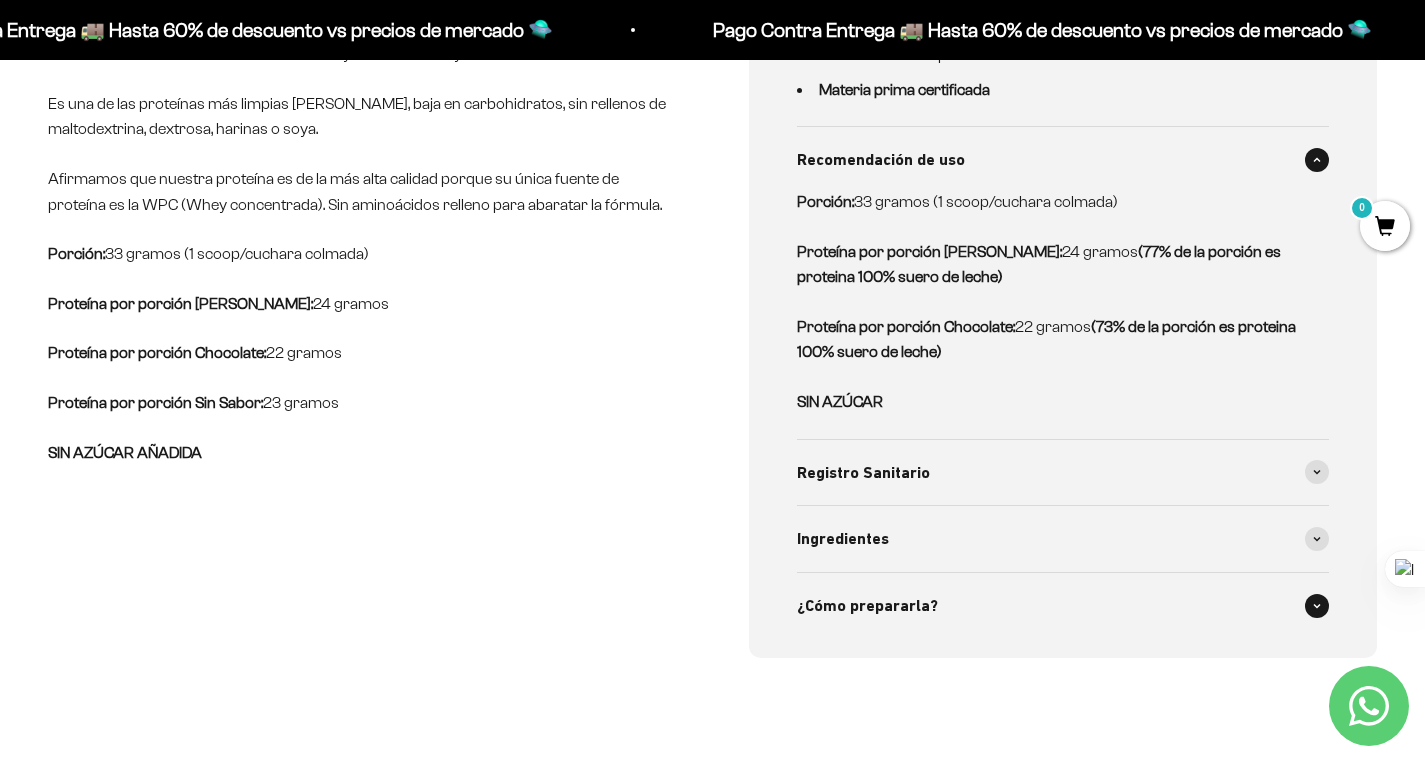 click on "¿Cómo prepararla?" at bounding box center (867, 606) 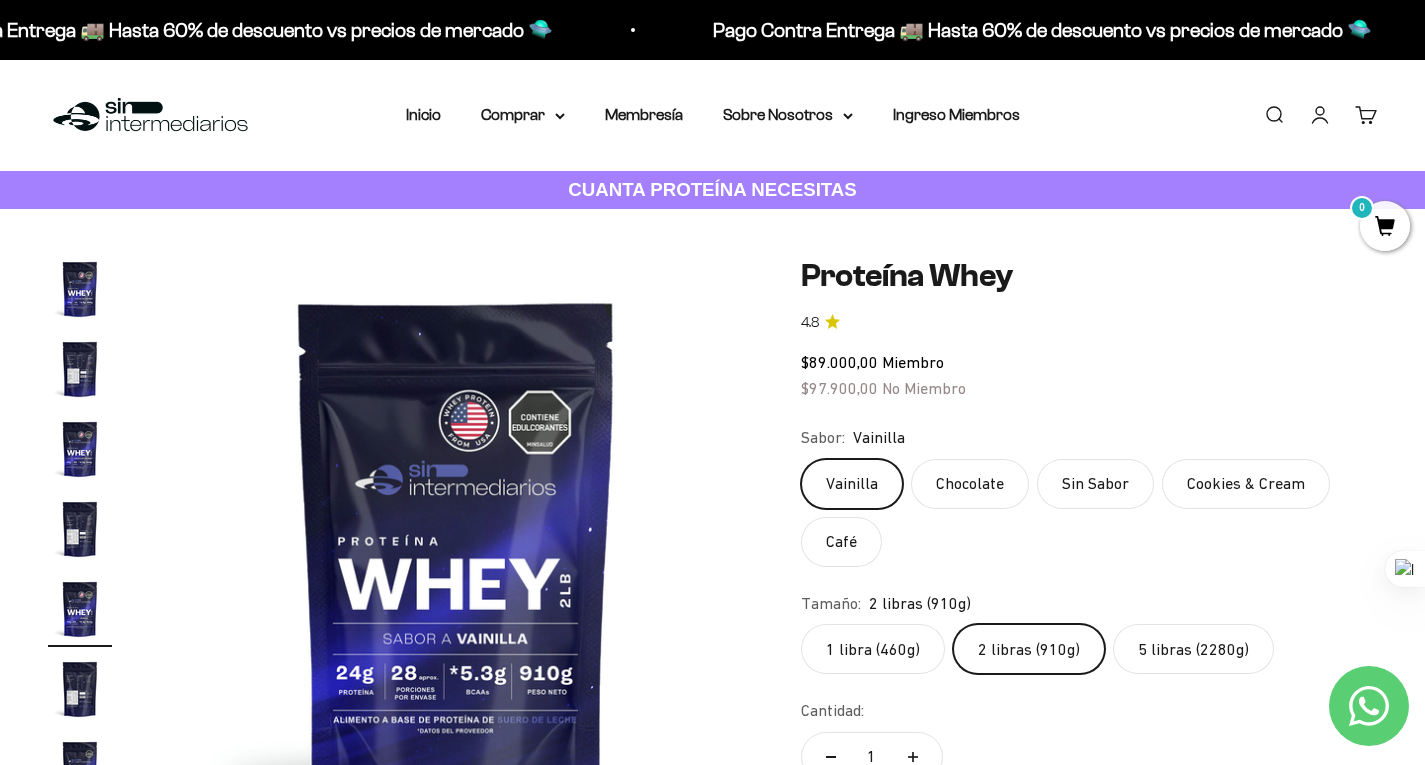 scroll, scrollTop: 1, scrollLeft: 0, axis: vertical 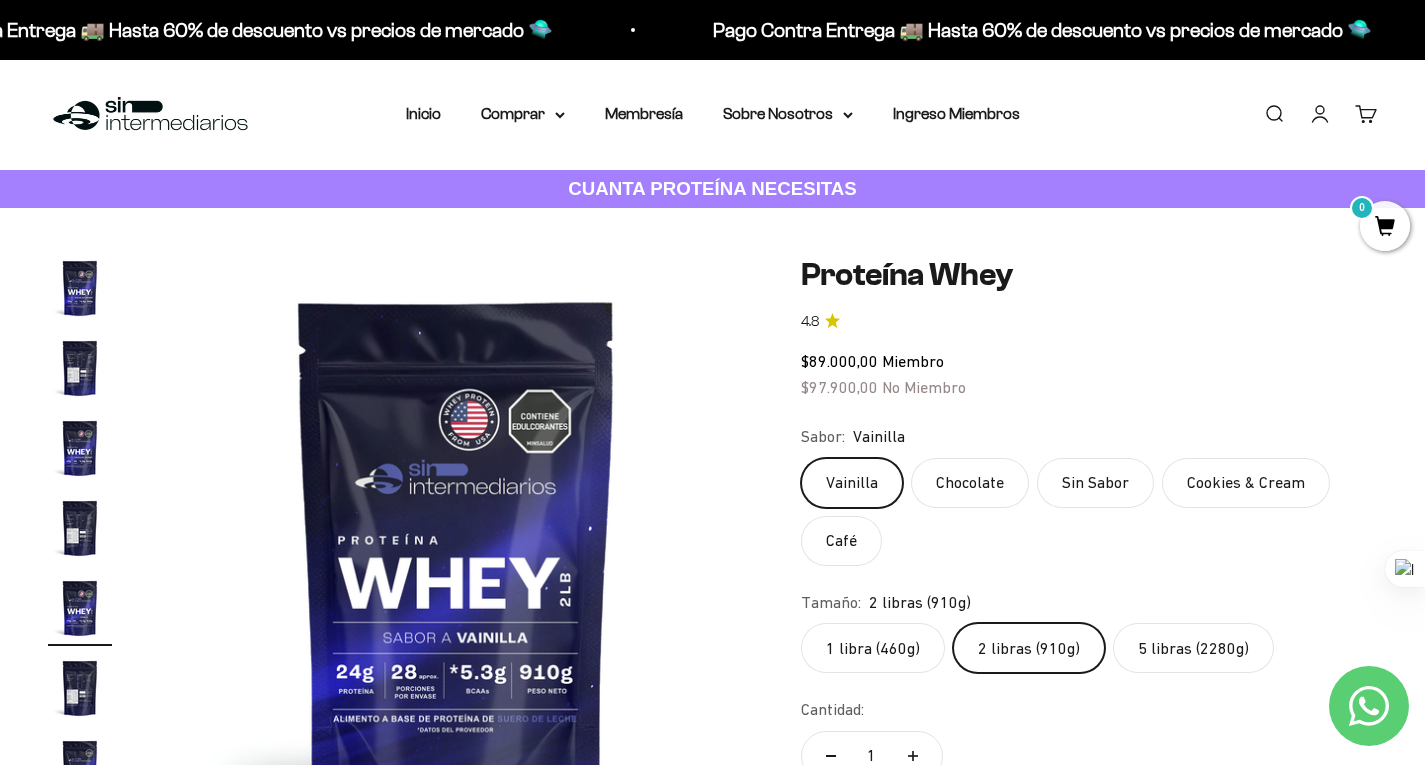 click on "CUANTA PROTEÍNA NECESITAS" at bounding box center (712, 188) 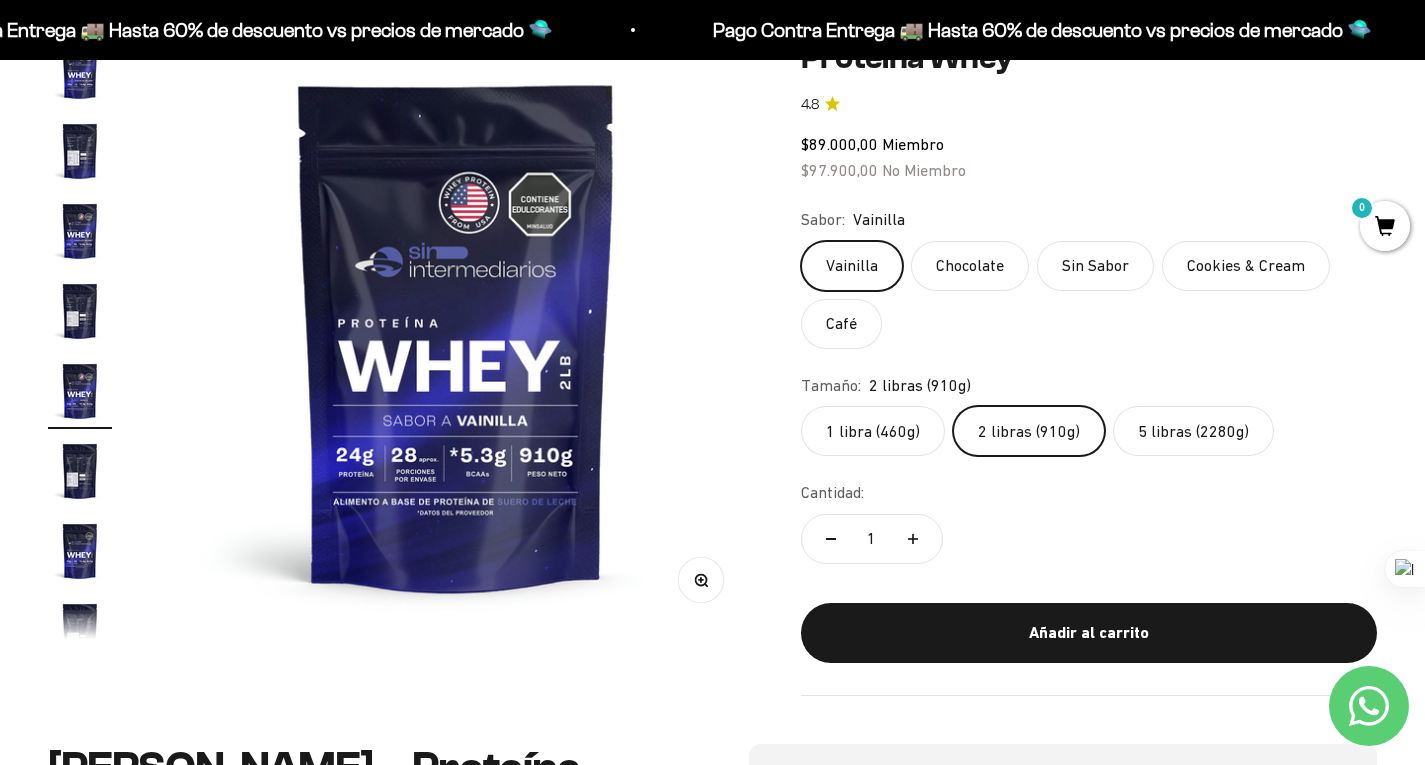 scroll, scrollTop: 220, scrollLeft: 0, axis: vertical 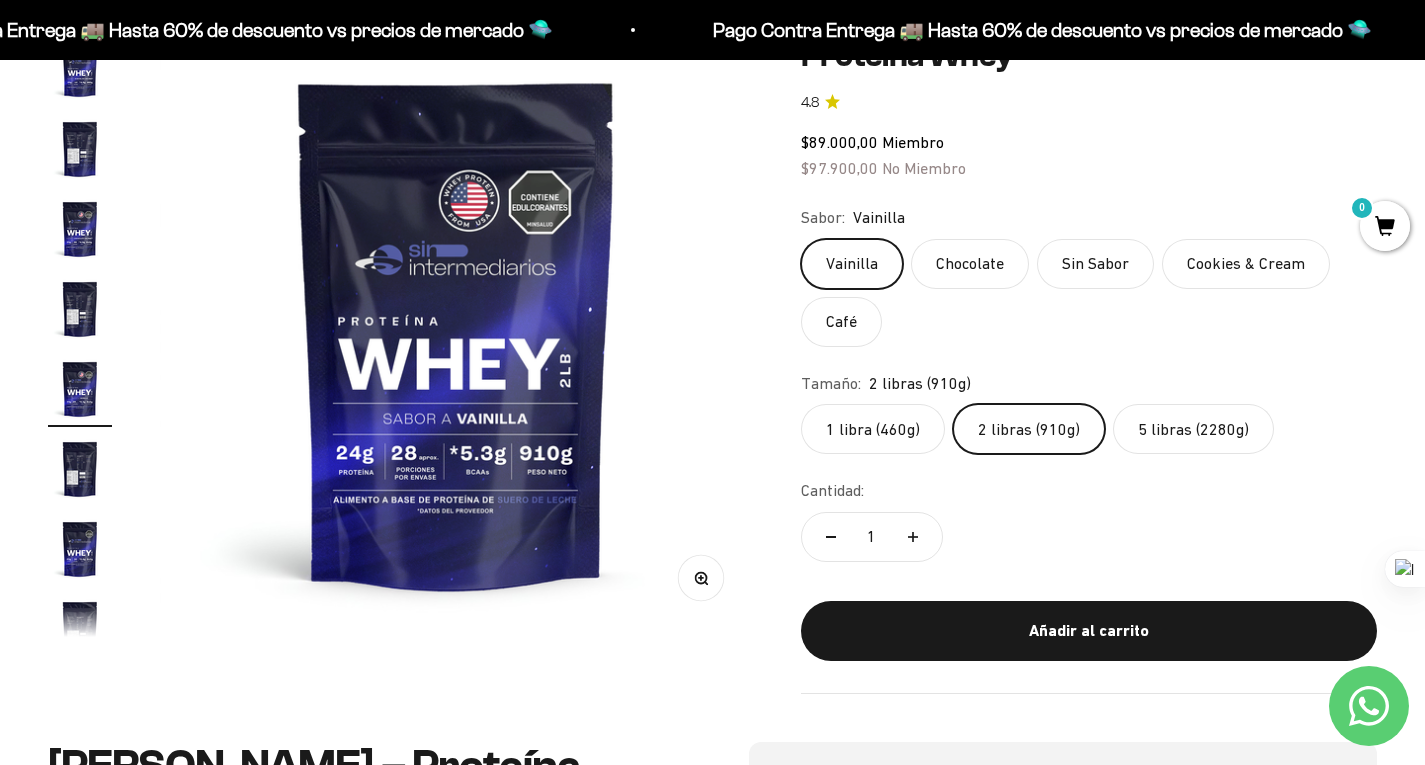 click 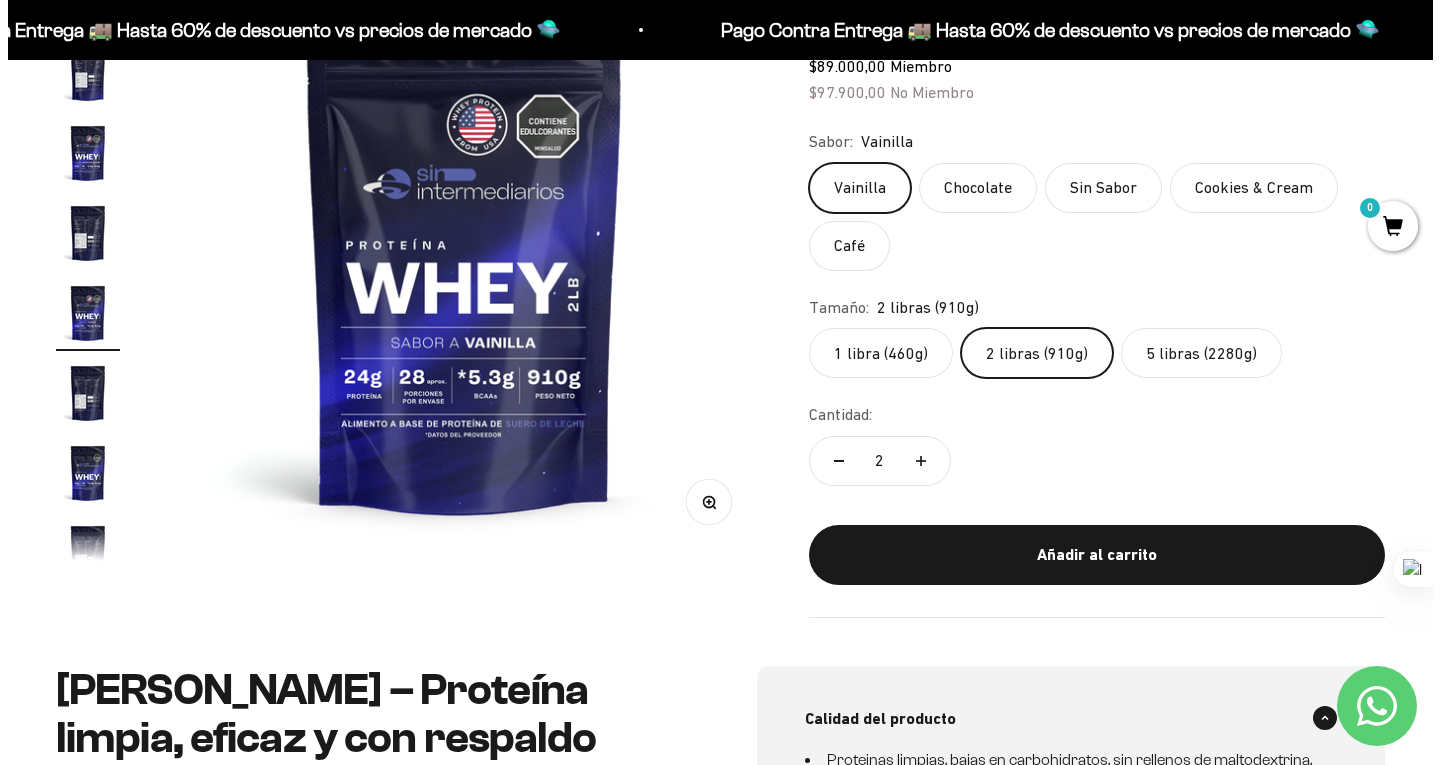 scroll, scrollTop: 297, scrollLeft: 0, axis: vertical 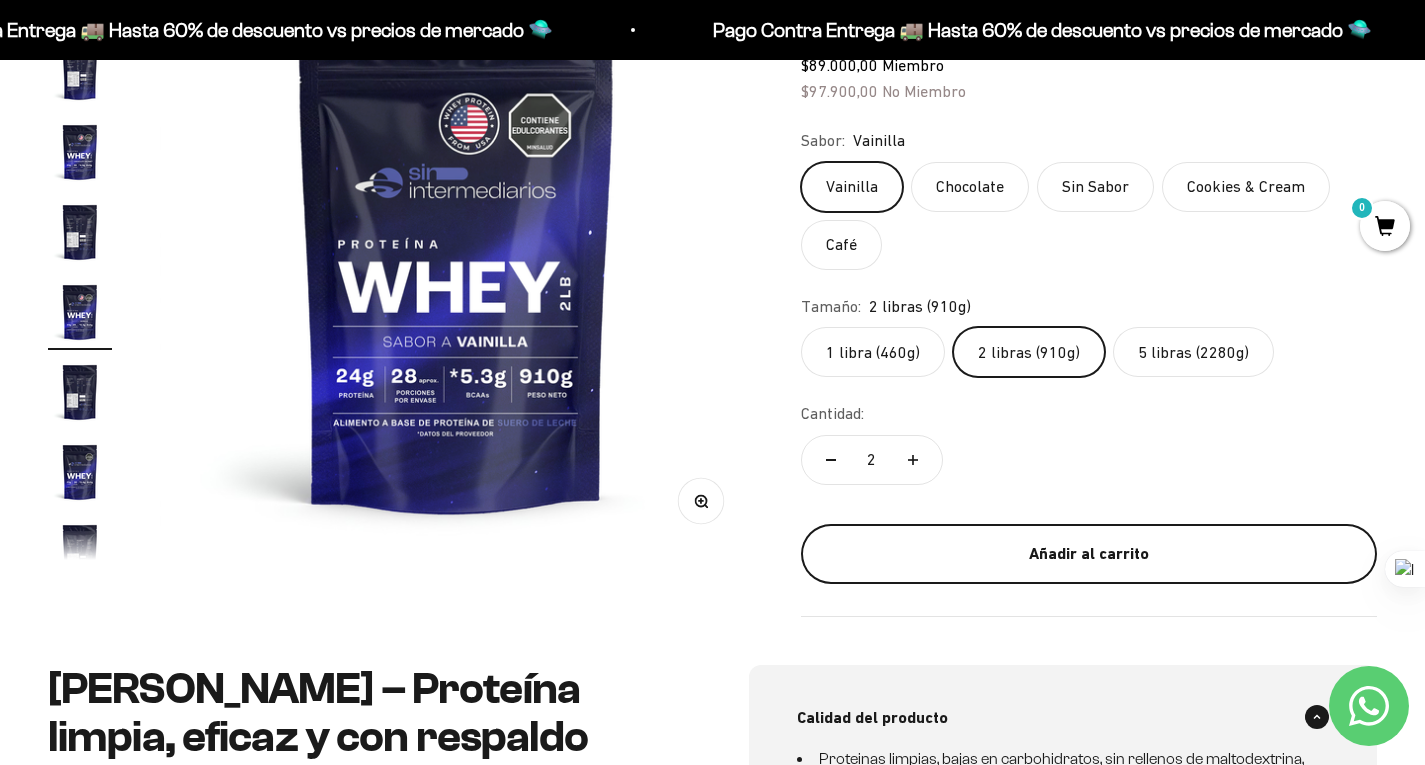 click on "Añadir al carrito" at bounding box center (1089, 554) 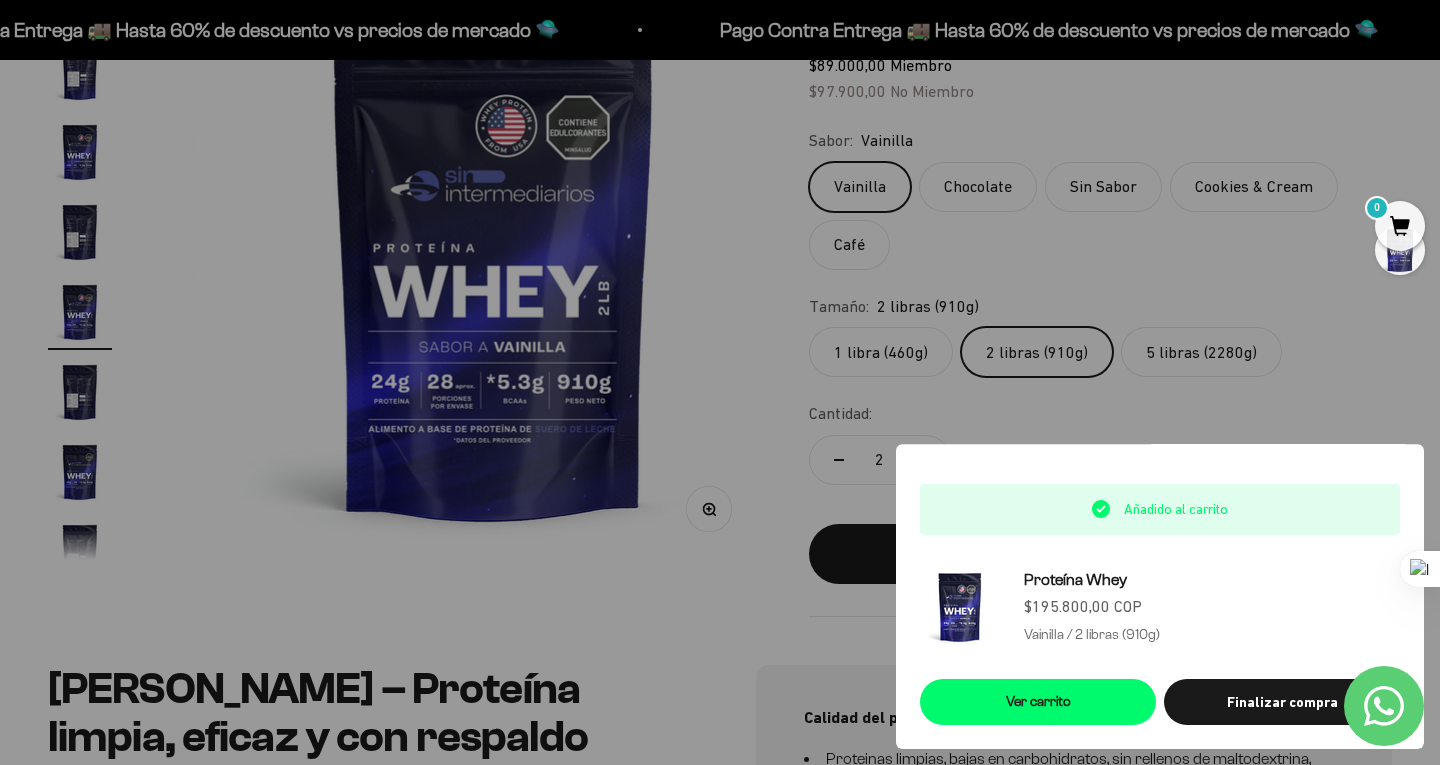 scroll, scrollTop: 0, scrollLeft: 2499, axis: horizontal 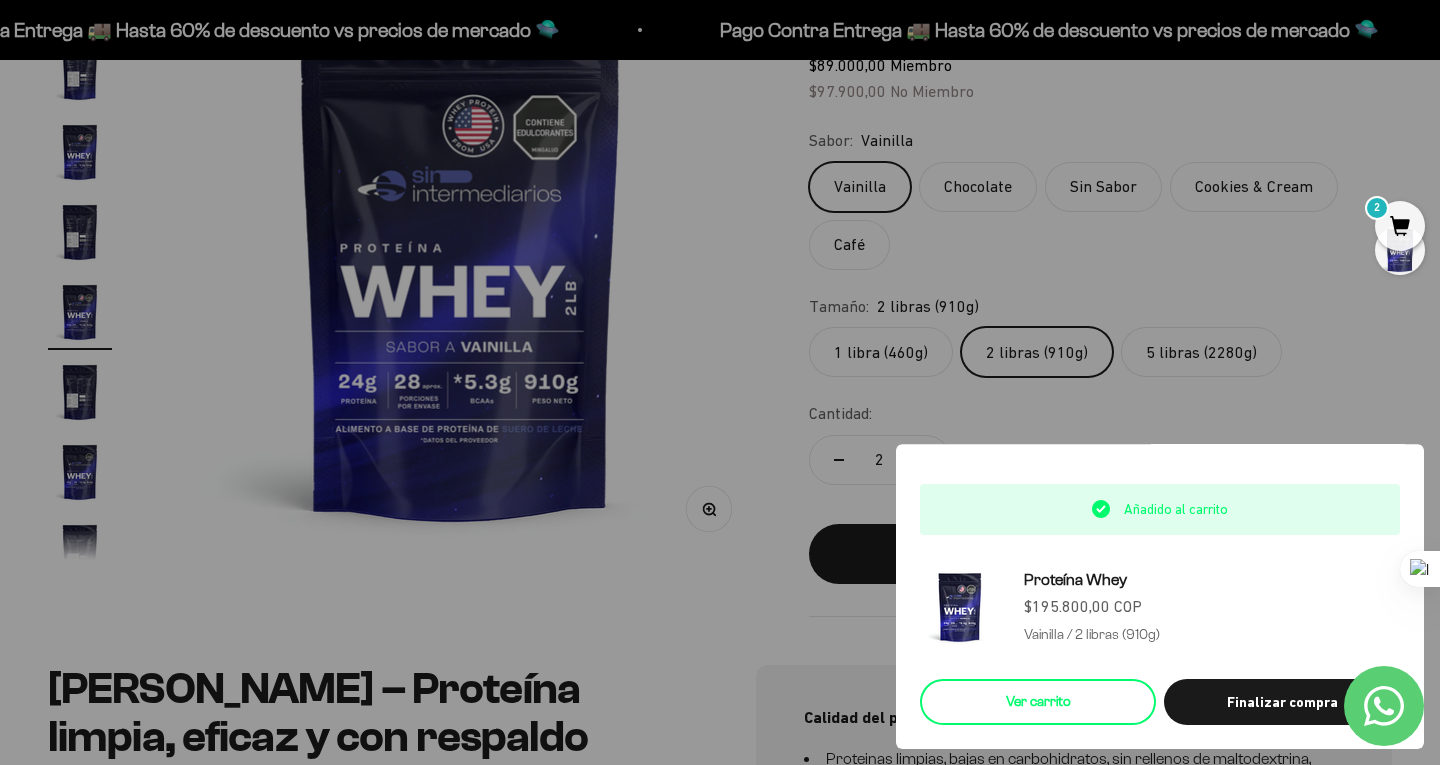click on "Ver carrito" at bounding box center [1038, 702] 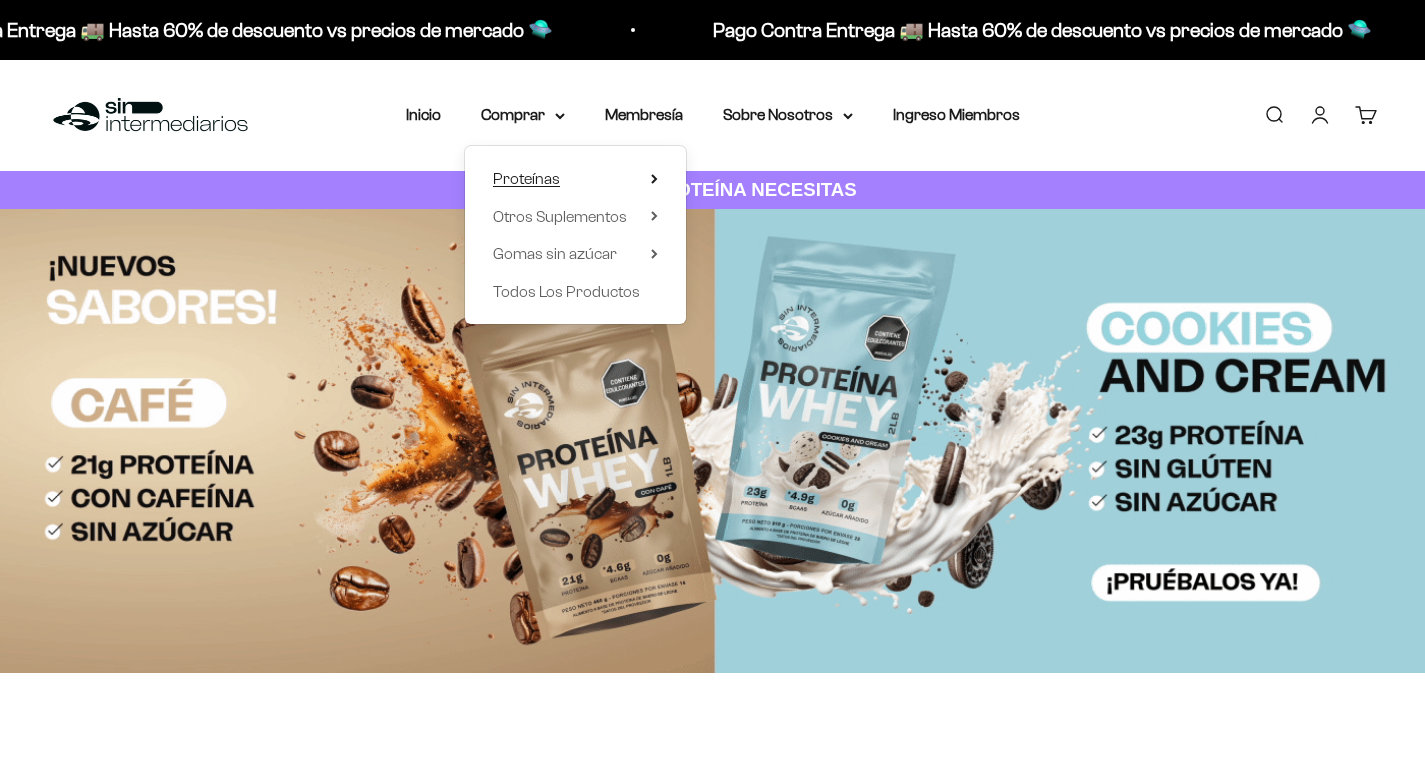 click on "Proteínas" at bounding box center (526, 178) 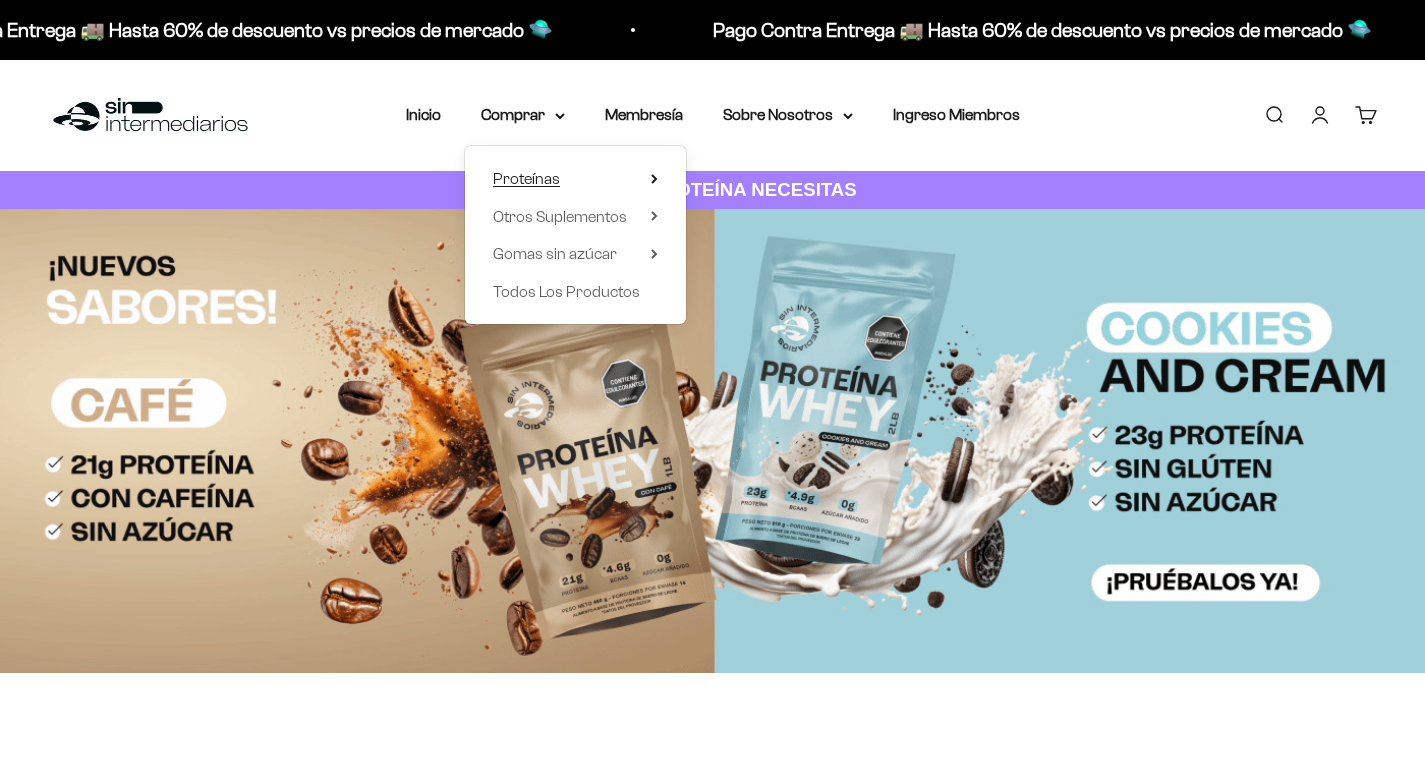 scroll, scrollTop: 0, scrollLeft: 0, axis: both 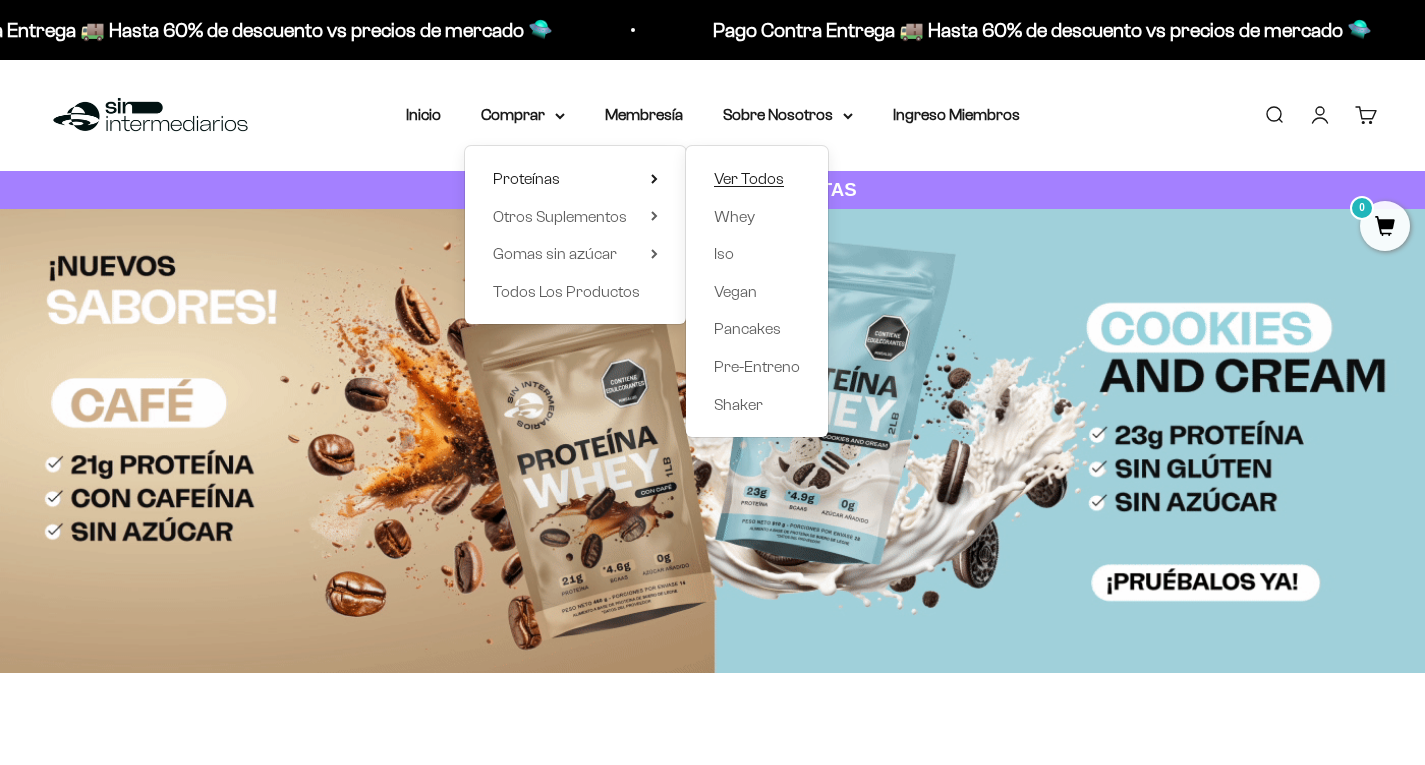 click on "Ver Todos" at bounding box center [749, 178] 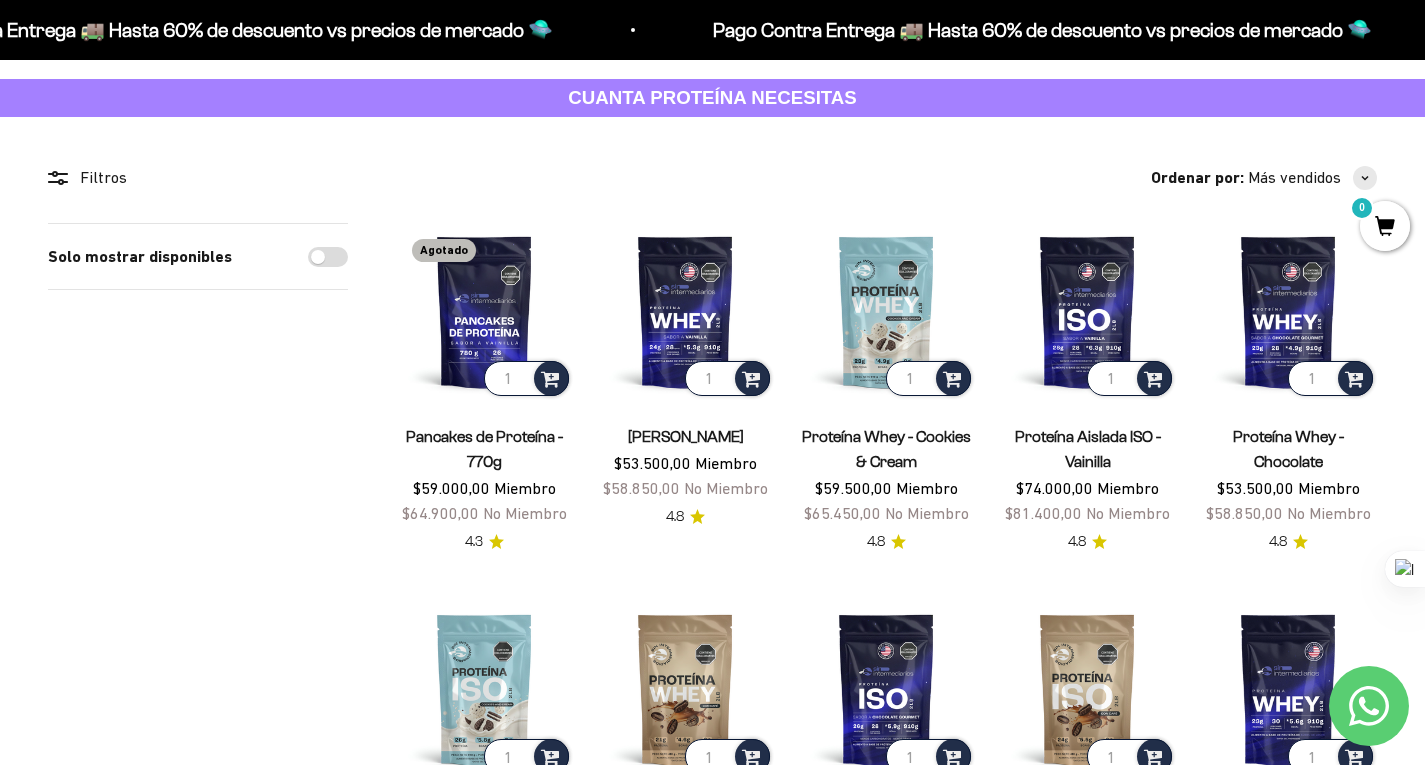 scroll, scrollTop: 94, scrollLeft: 0, axis: vertical 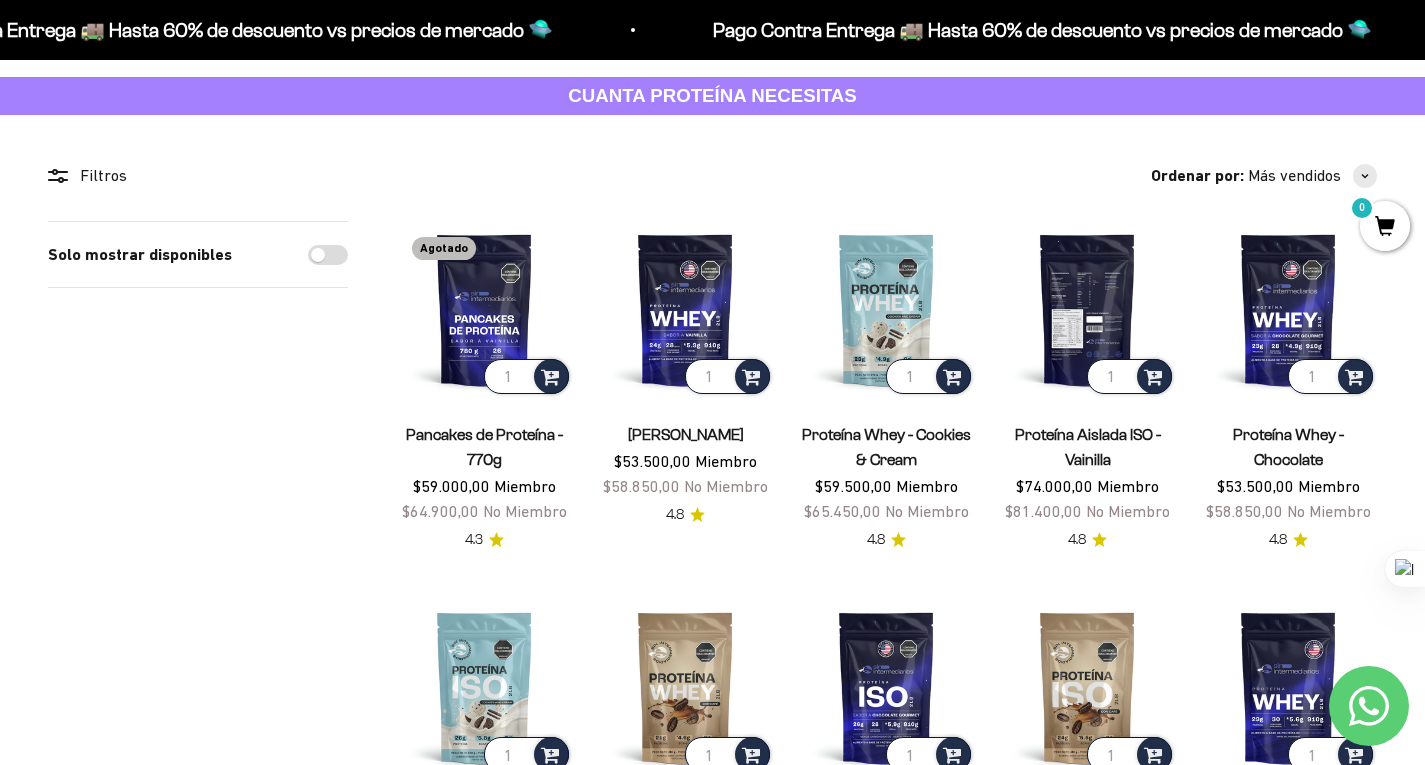 click at bounding box center [1087, 309] 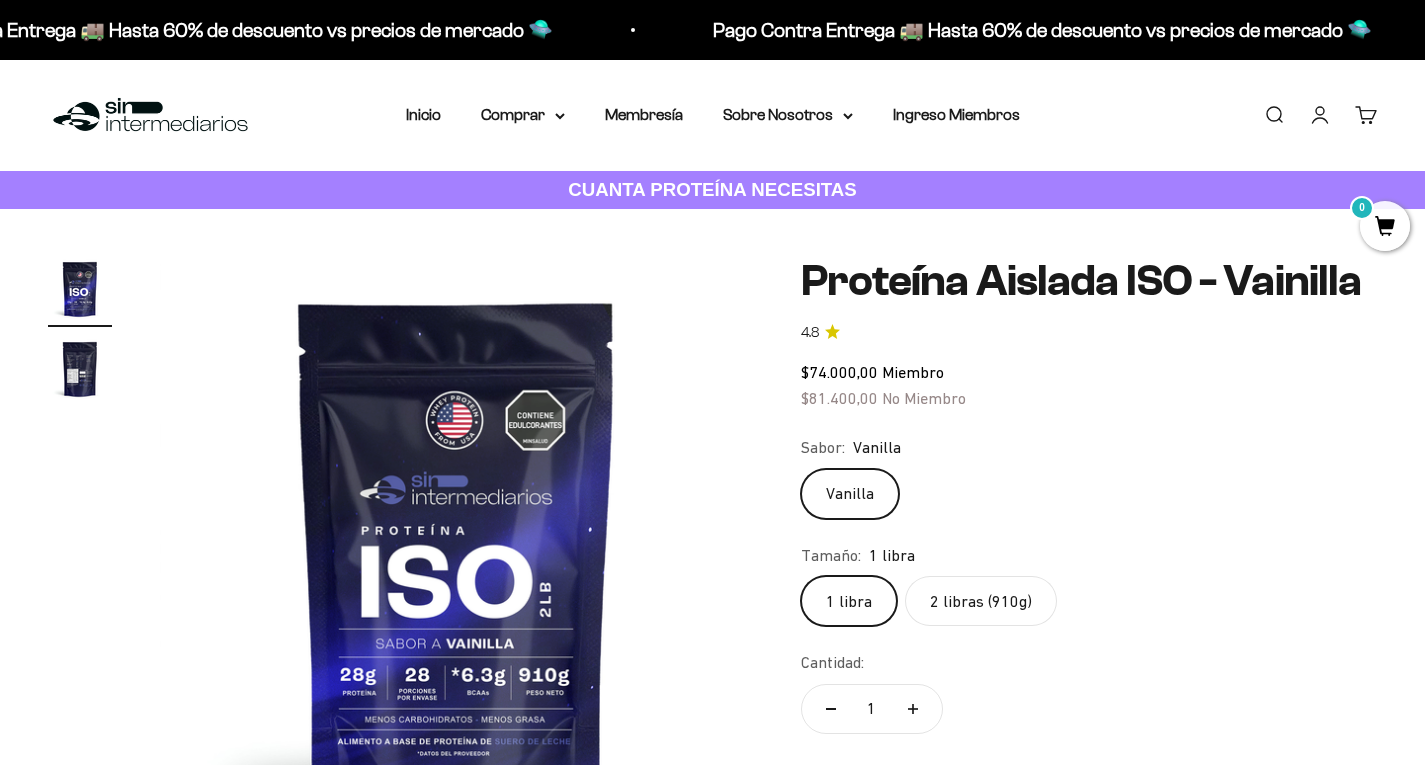 scroll, scrollTop: 145, scrollLeft: 0, axis: vertical 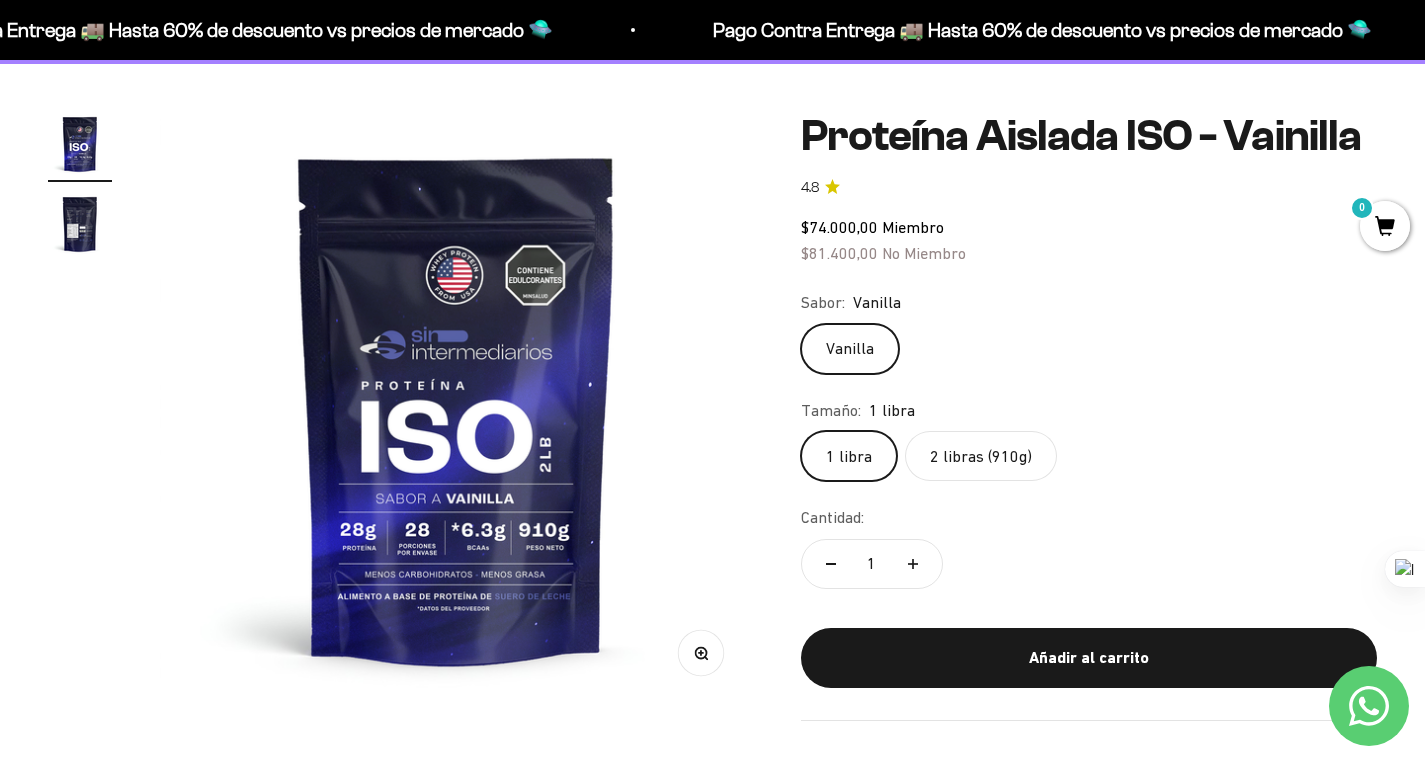 click at bounding box center [80, 224] 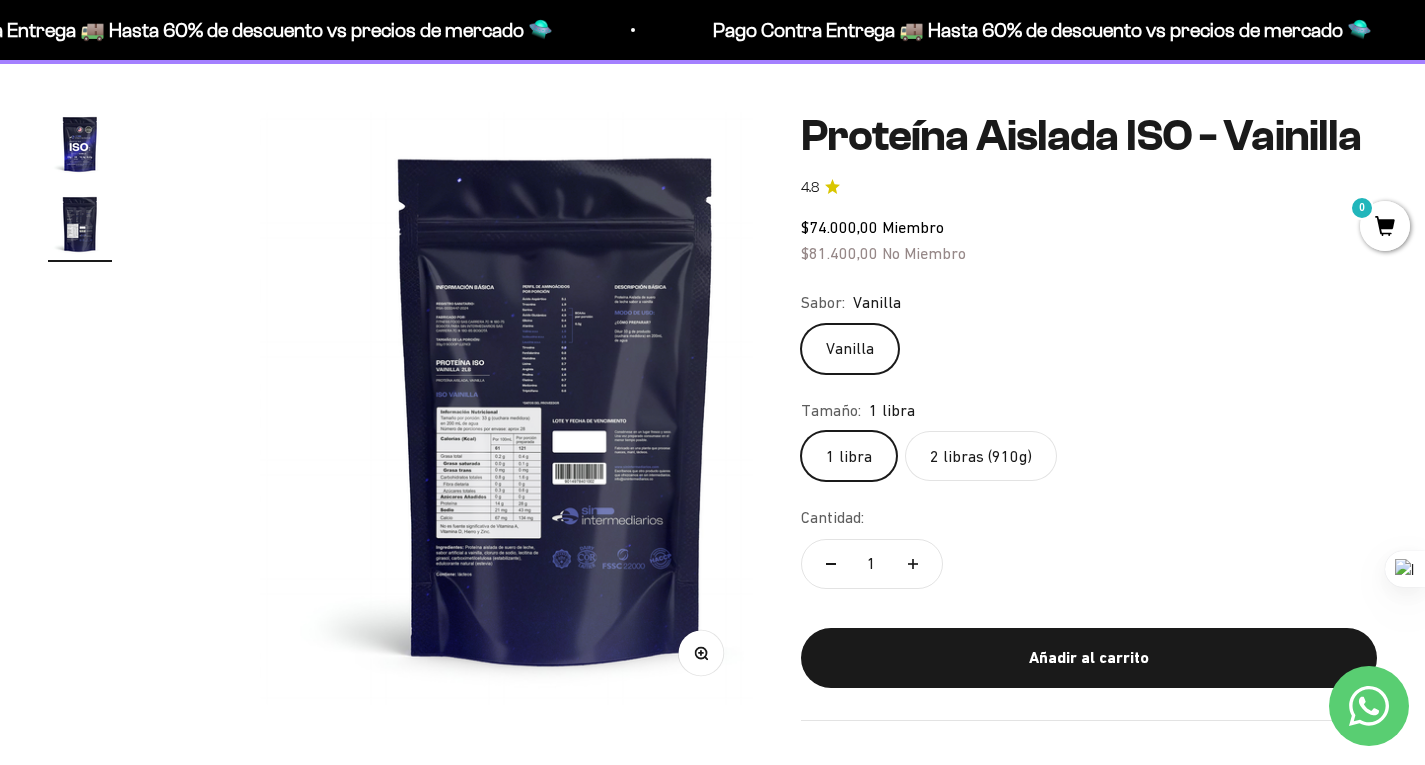 scroll, scrollTop: 0, scrollLeft: 616, axis: horizontal 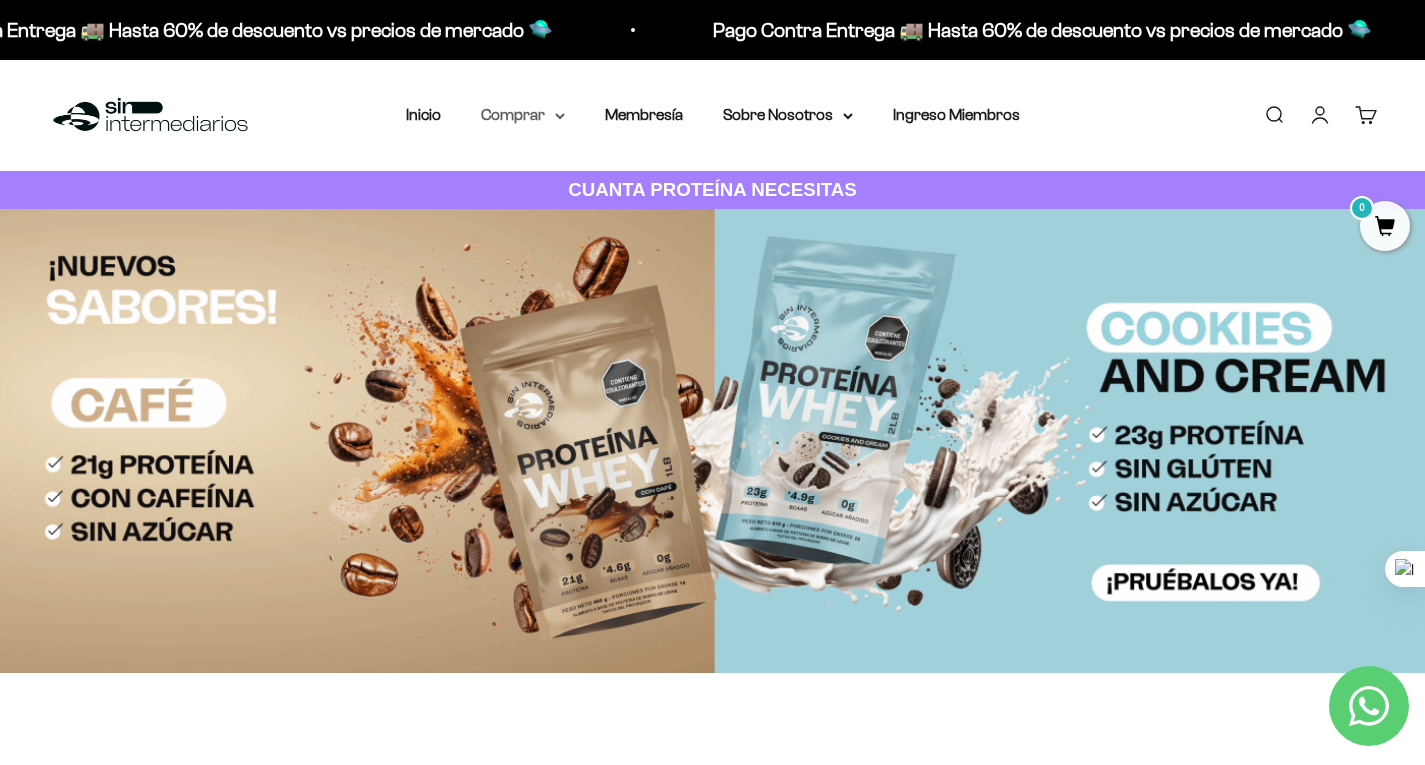 click on "Comprar" at bounding box center [523, 115] 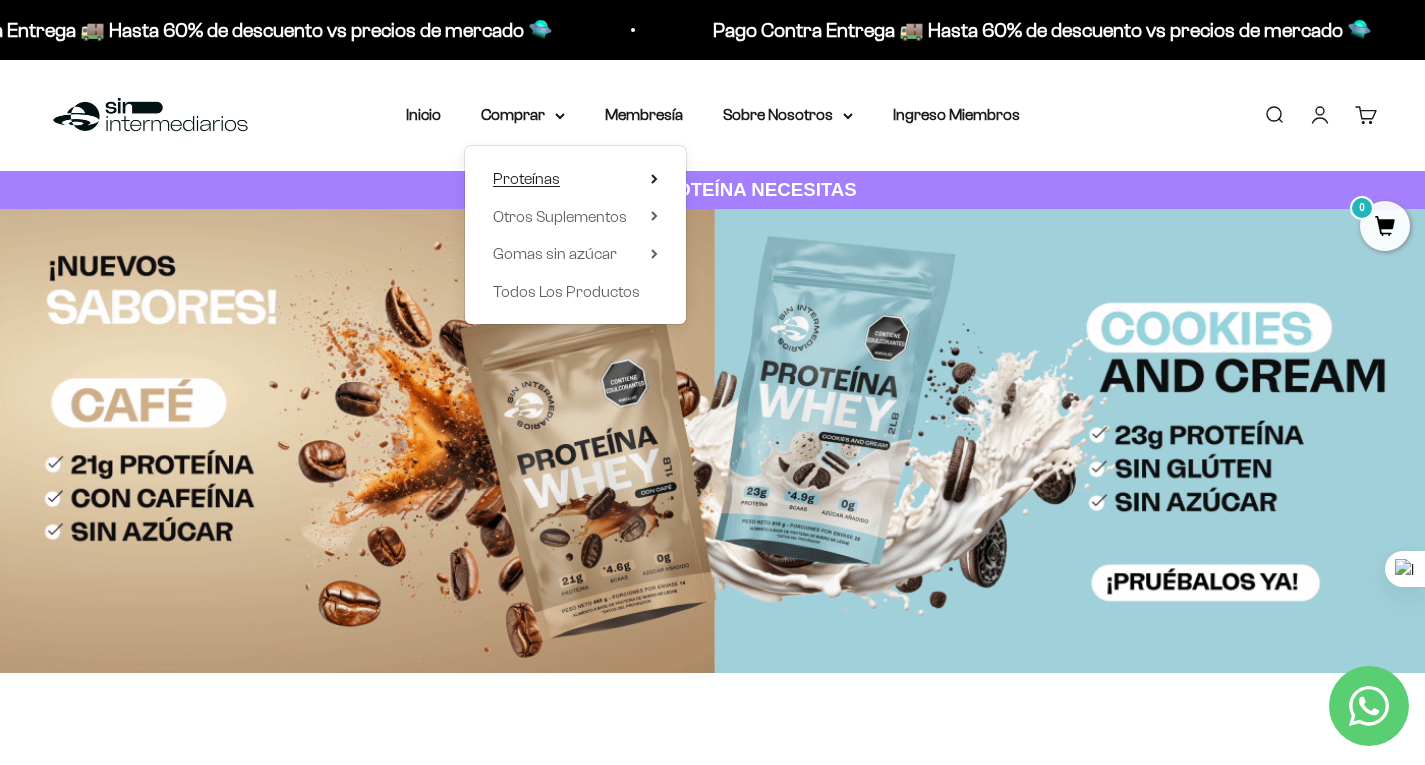 click on "Proteínas" at bounding box center [526, 178] 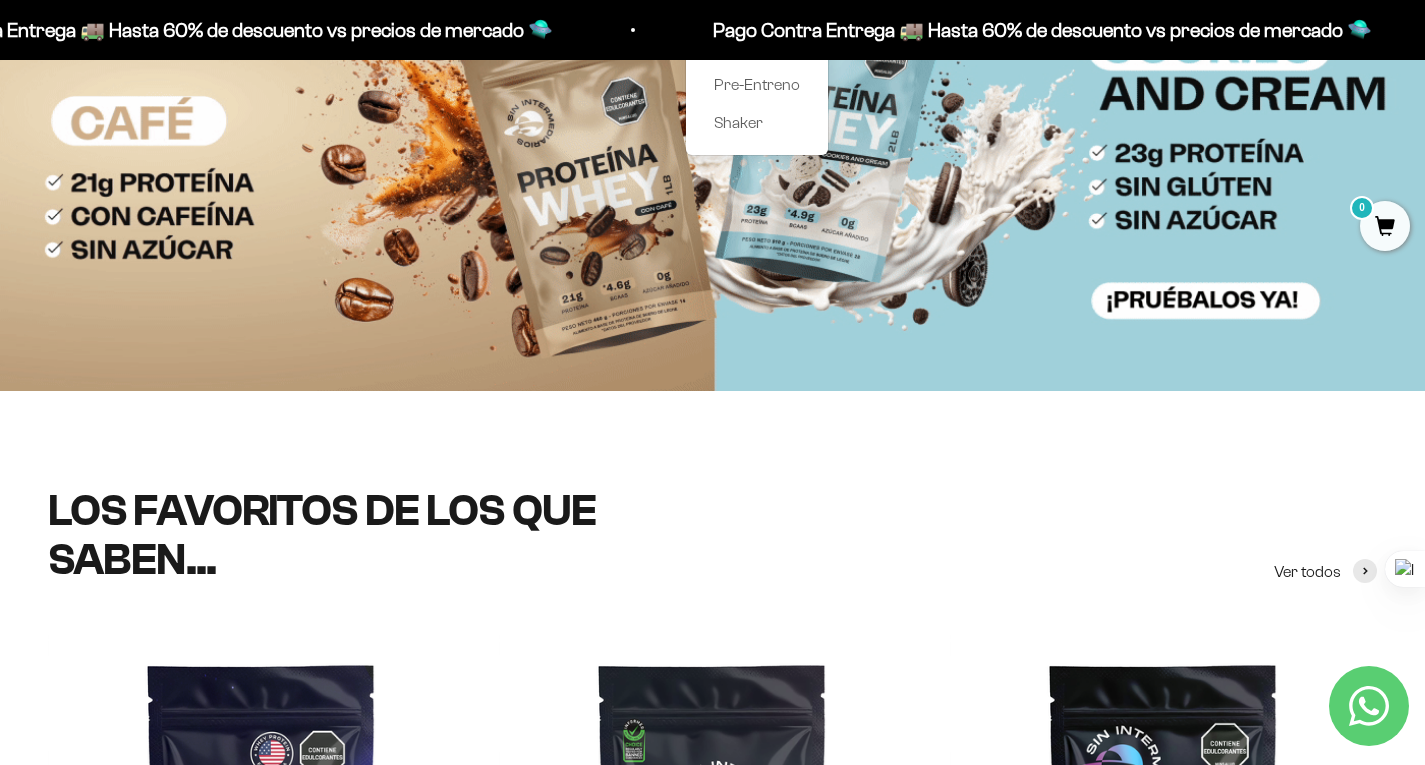 scroll, scrollTop: 0, scrollLeft: 0, axis: both 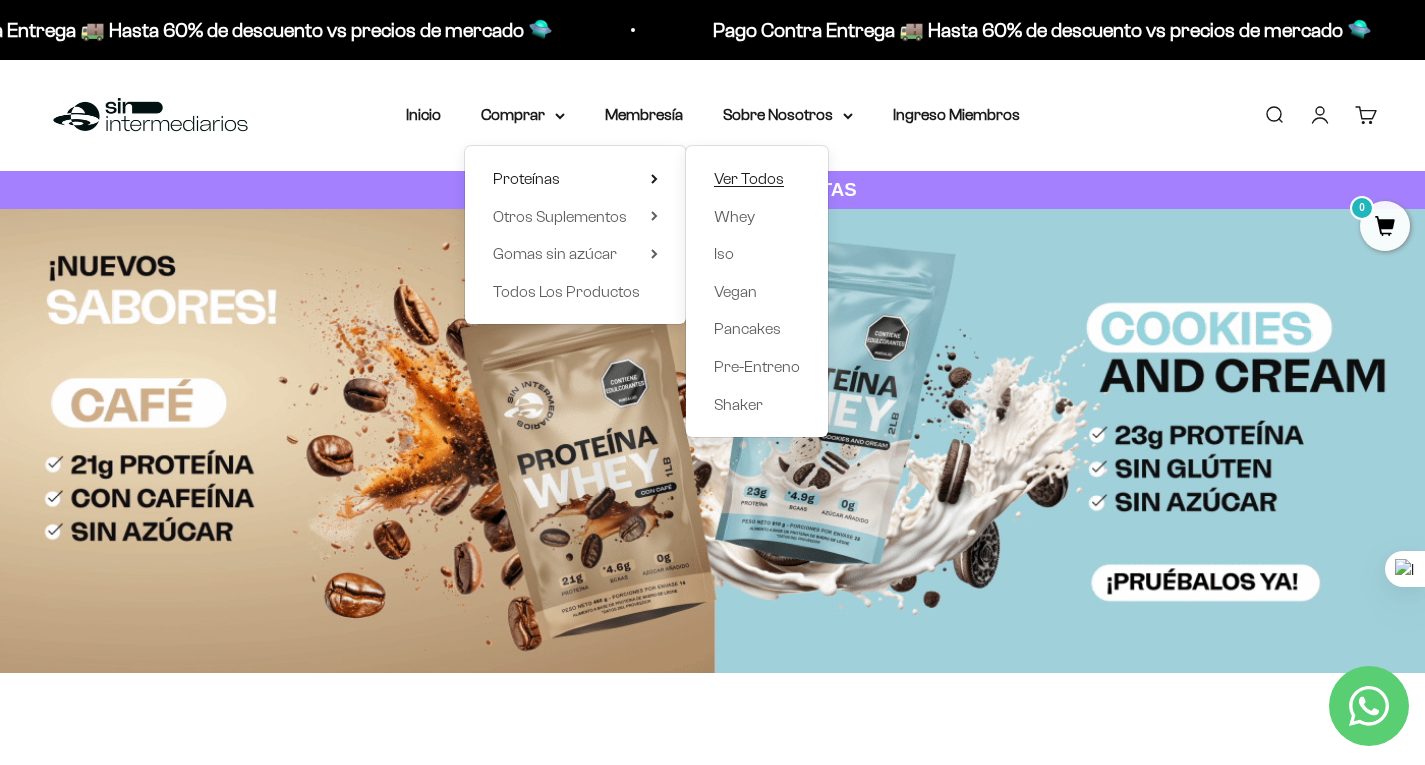 click on "Ver Todos" at bounding box center [749, 178] 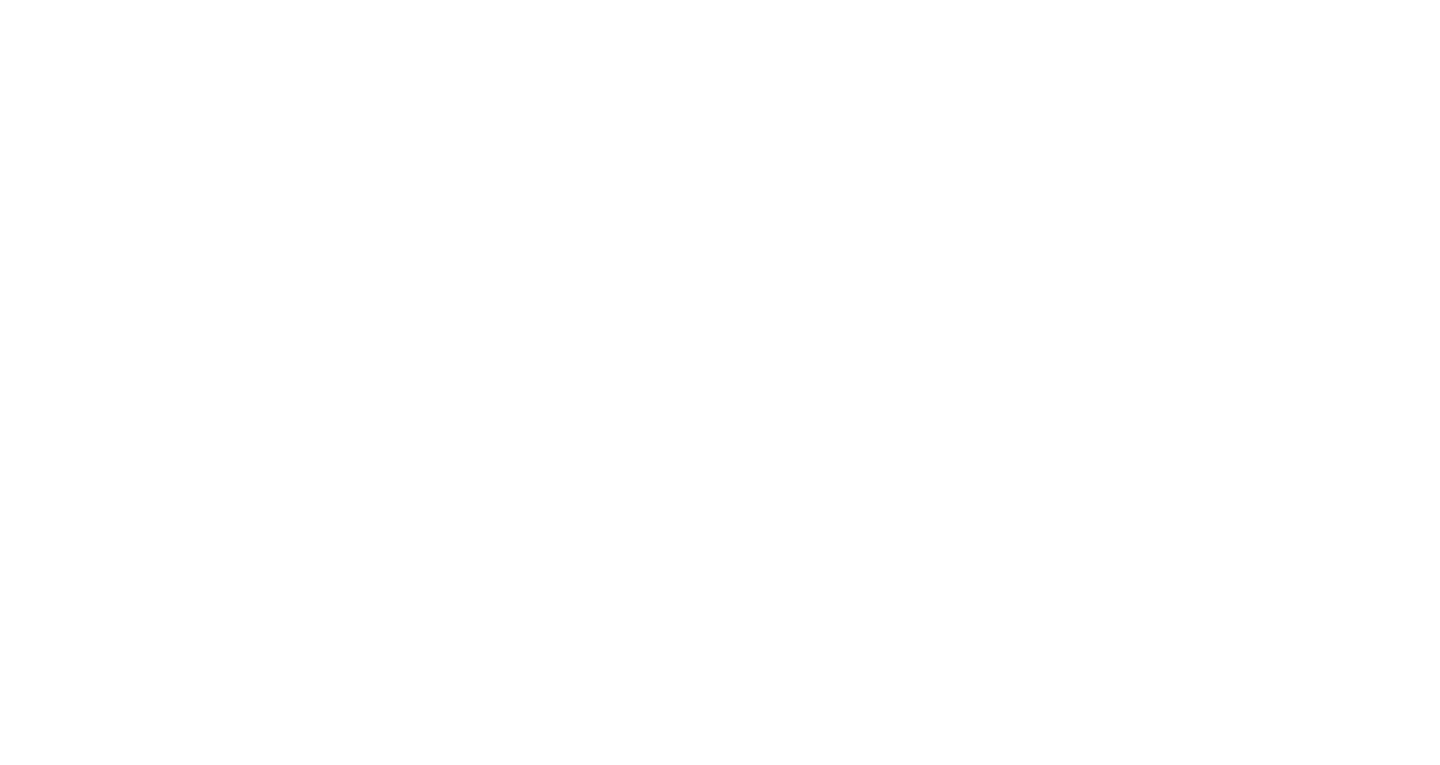scroll, scrollTop: 0, scrollLeft: 0, axis: both 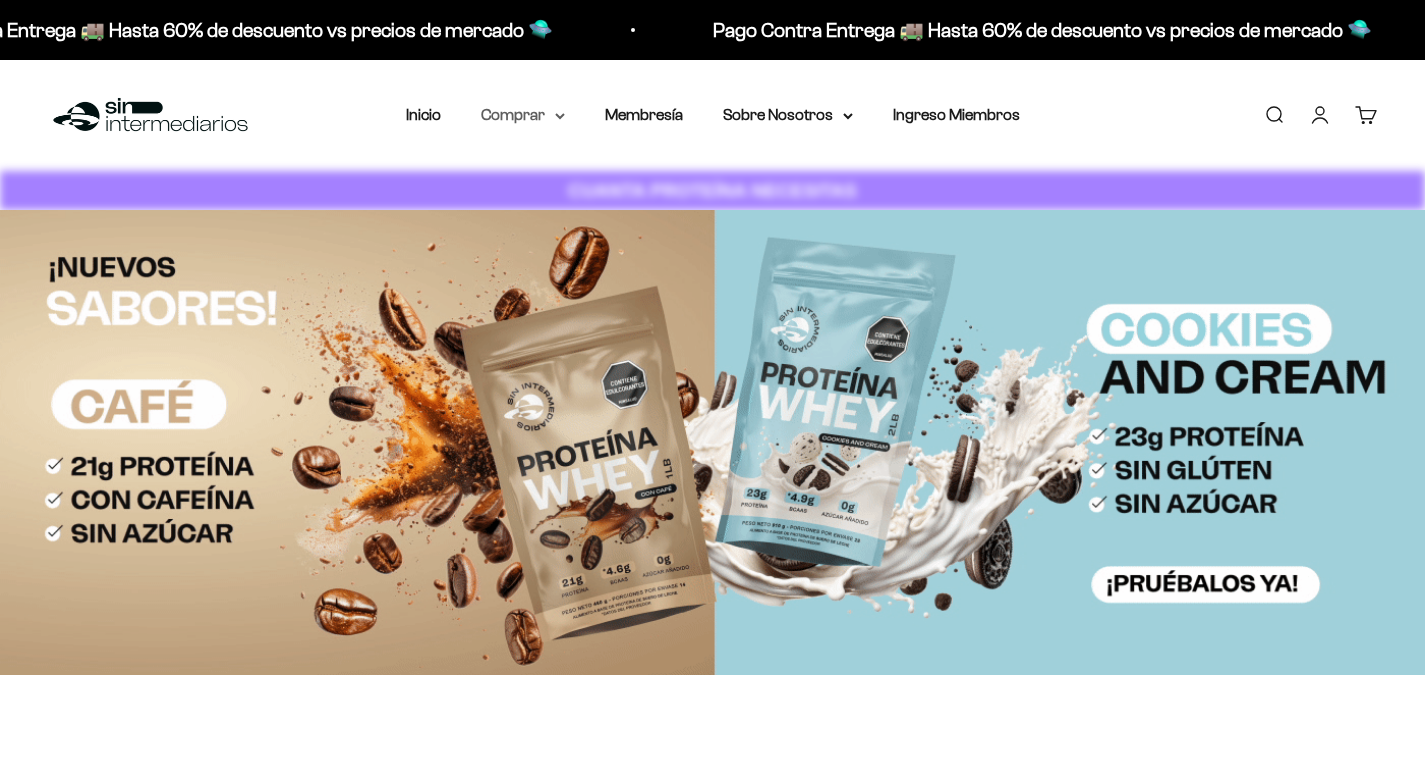 click on "Comprar" at bounding box center [523, 115] 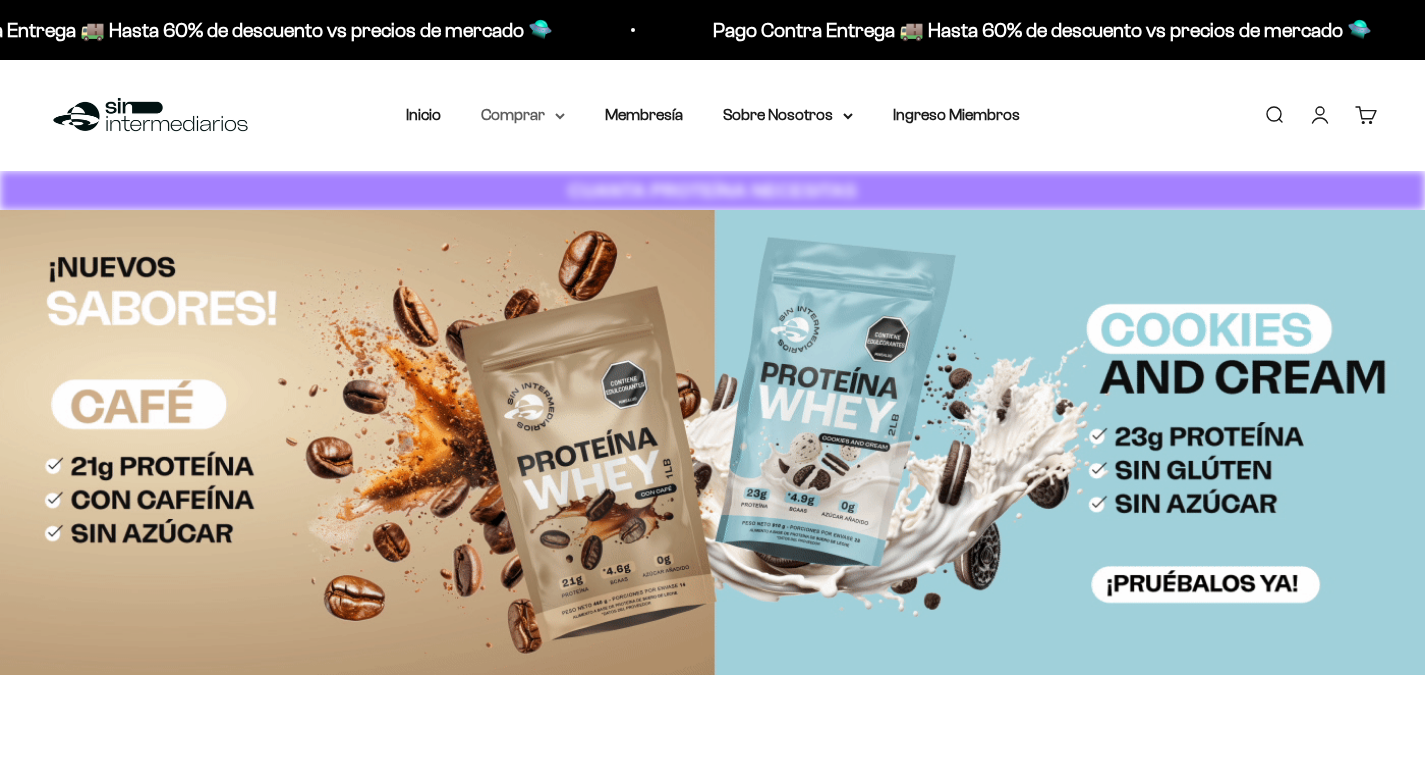 click on "Comprar" at bounding box center [523, 115] 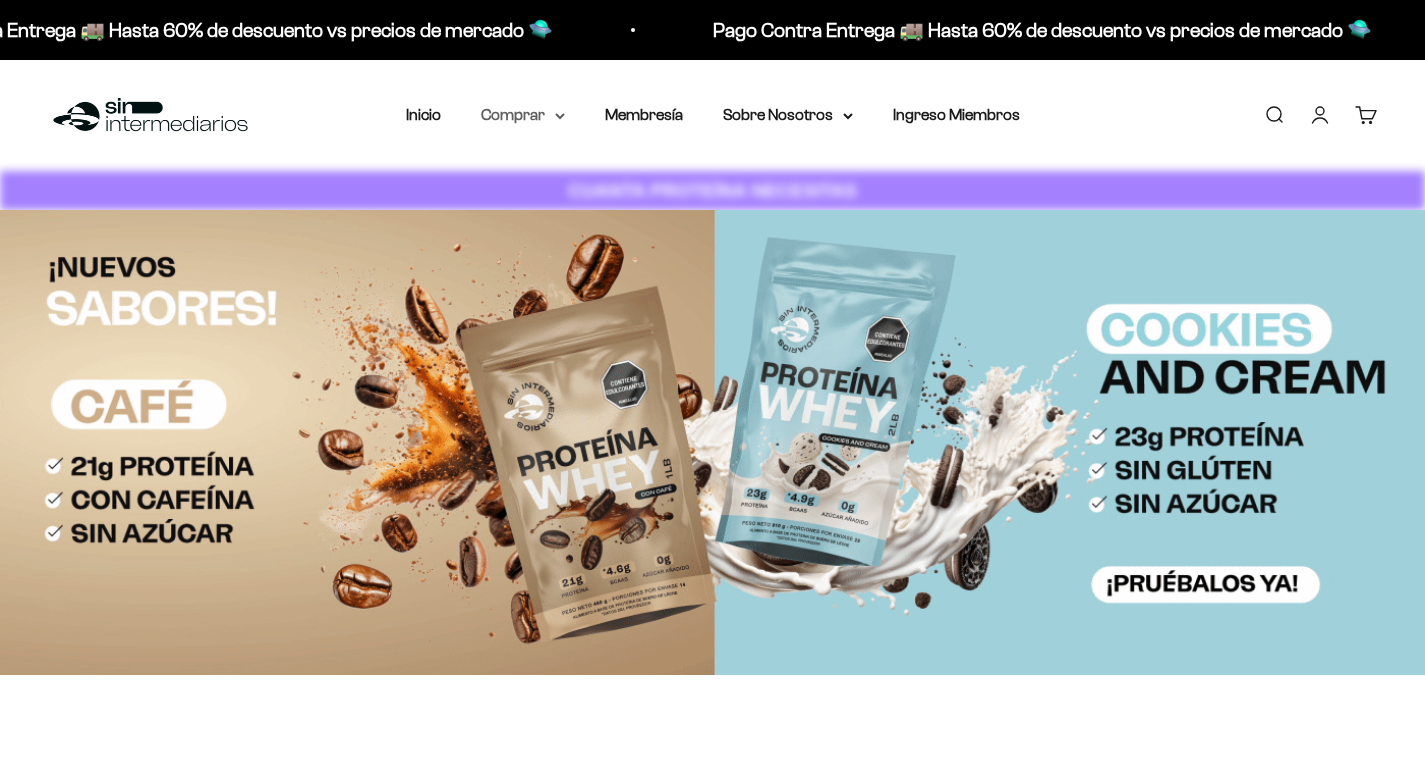 click on "Comprar" at bounding box center (523, 115) 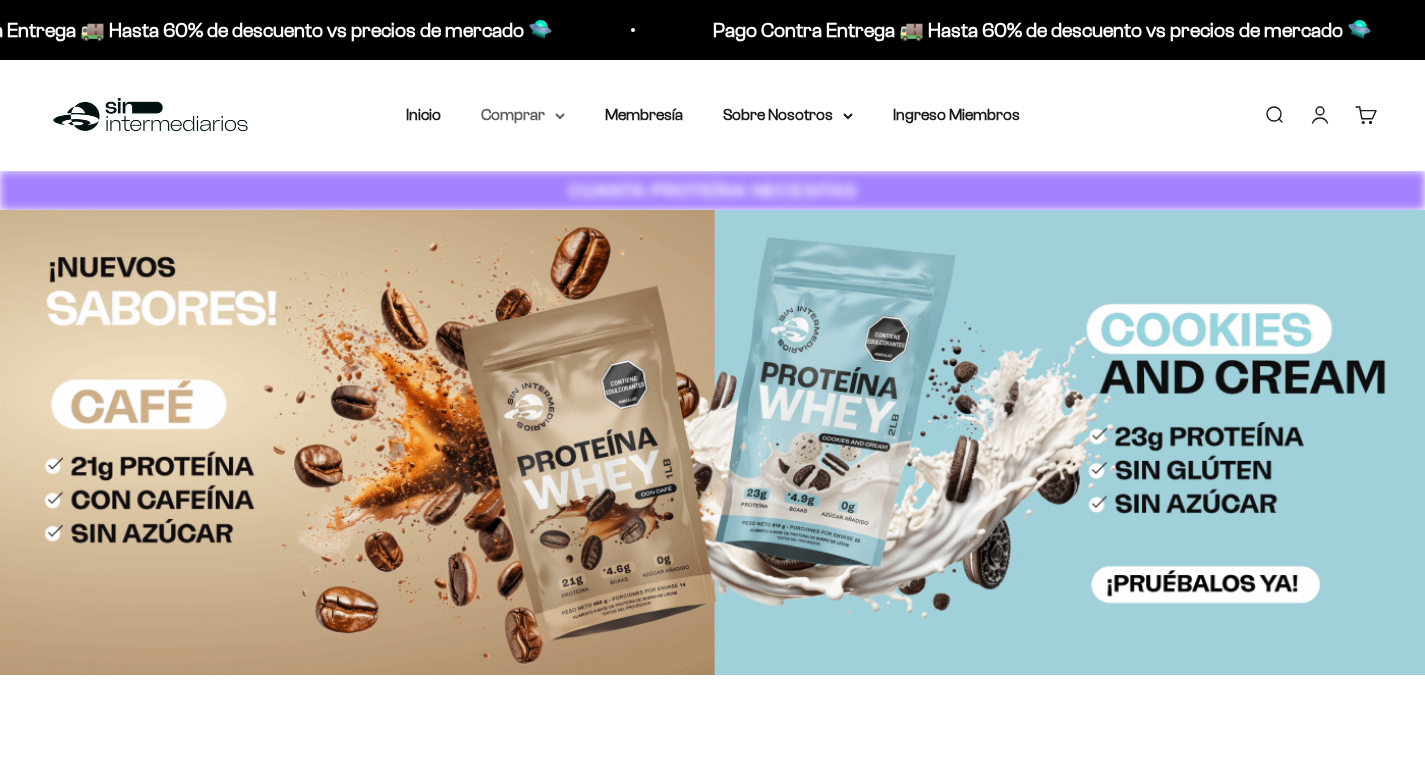 click on "Comprar" at bounding box center (523, 115) 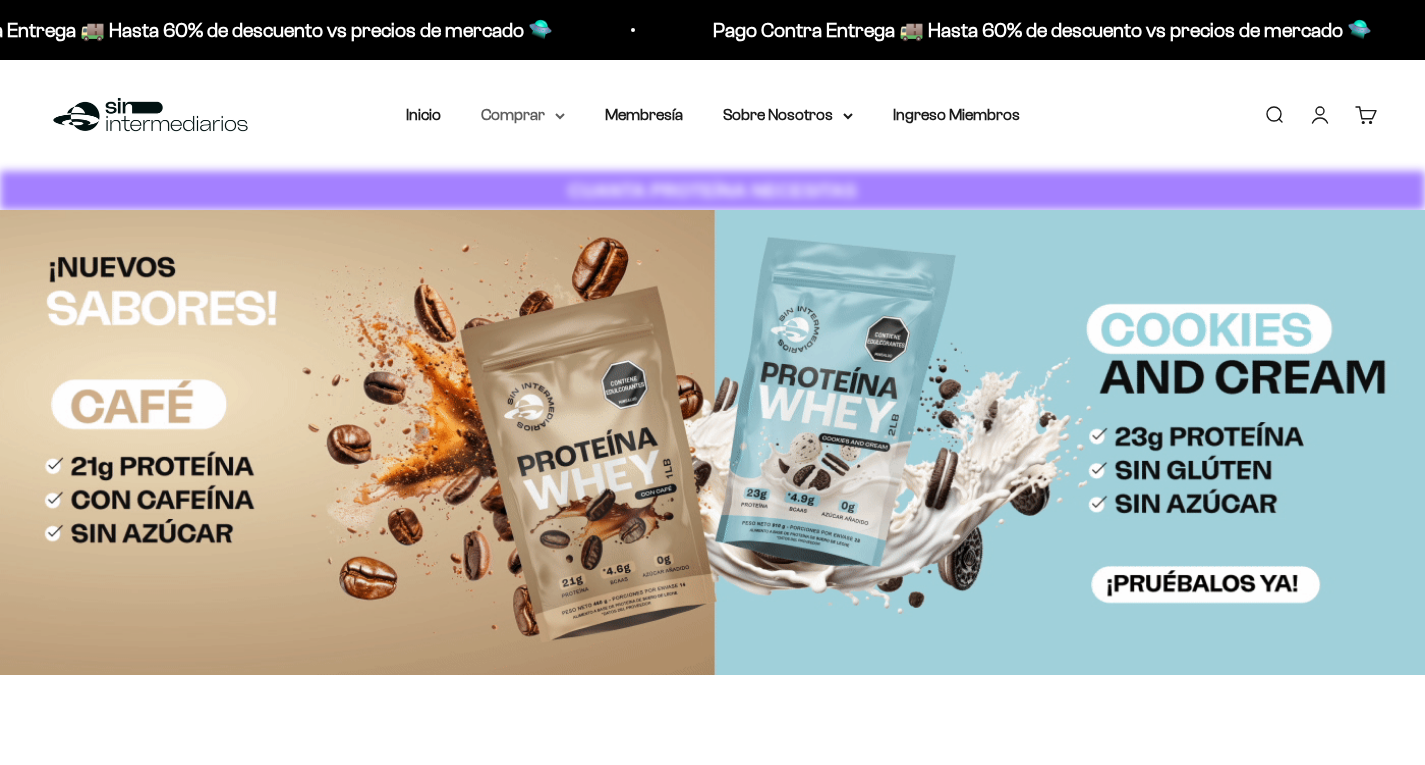 click on "Comprar" at bounding box center (523, 115) 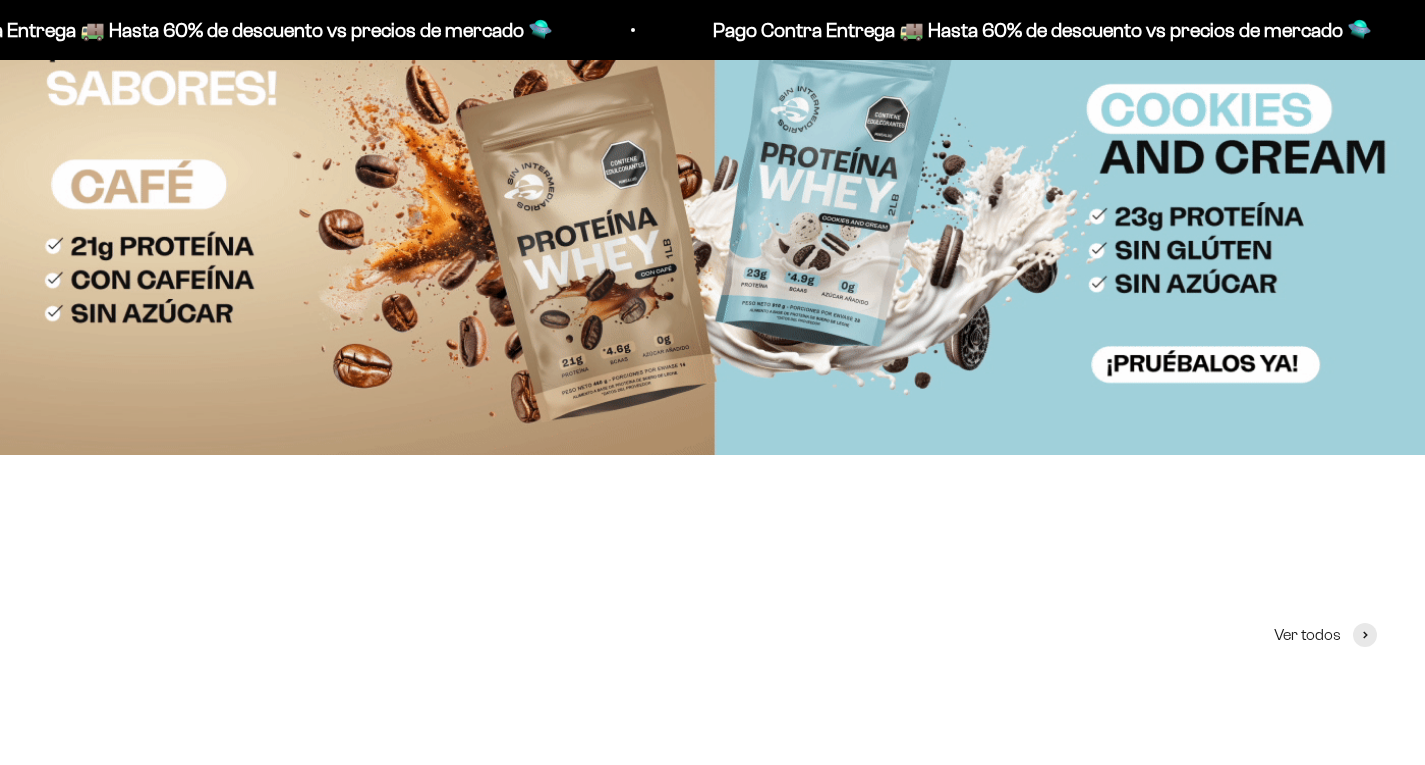 scroll, scrollTop: 0, scrollLeft: 0, axis: both 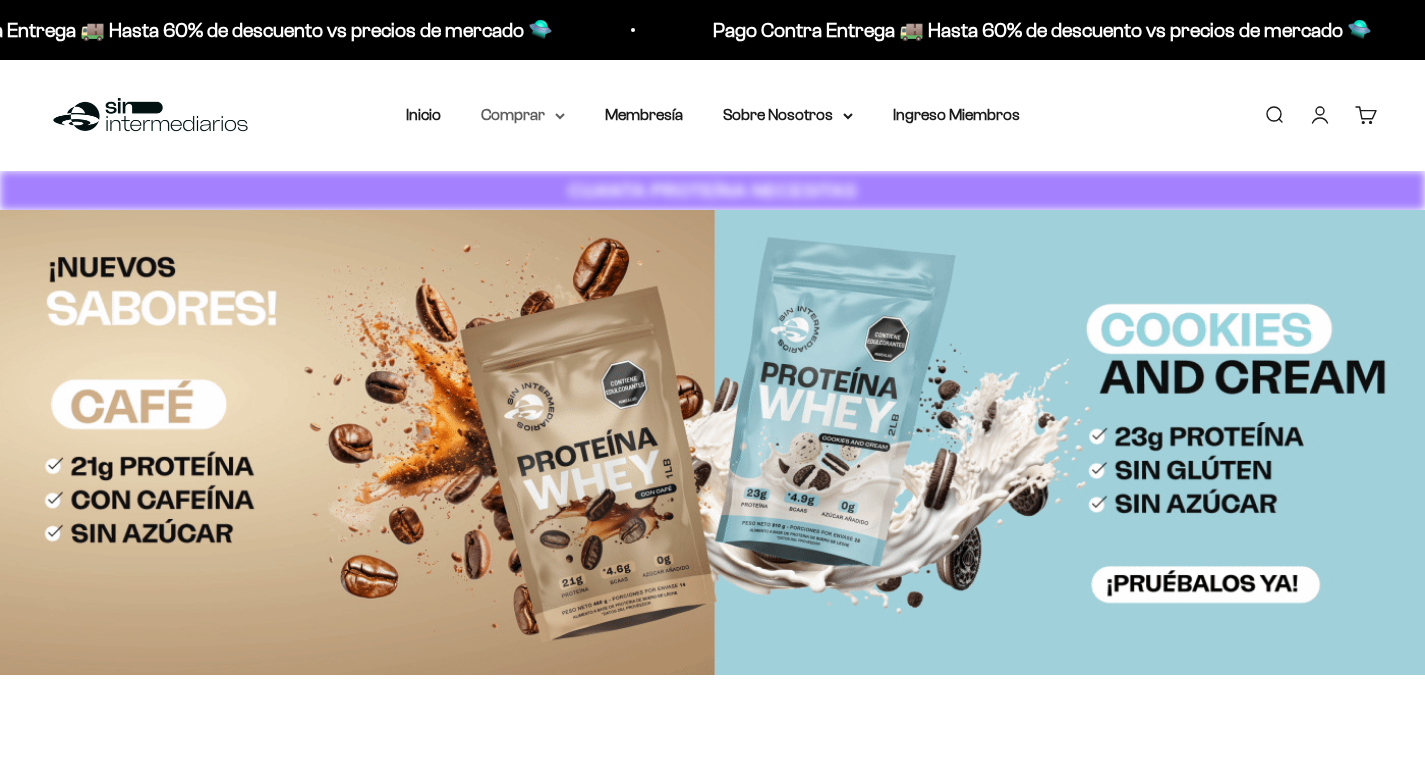 click on "Comprar" at bounding box center (523, 115) 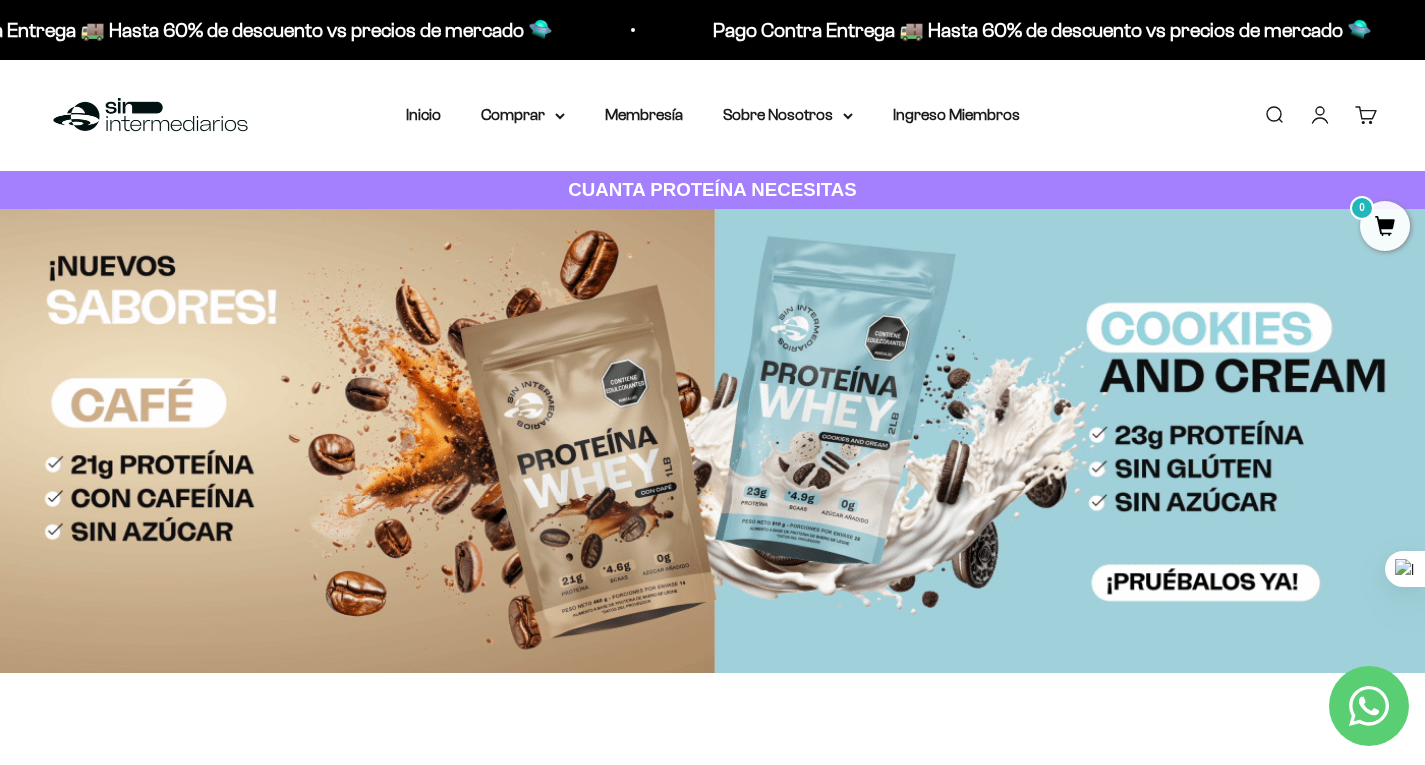 scroll, scrollTop: 0, scrollLeft: 0, axis: both 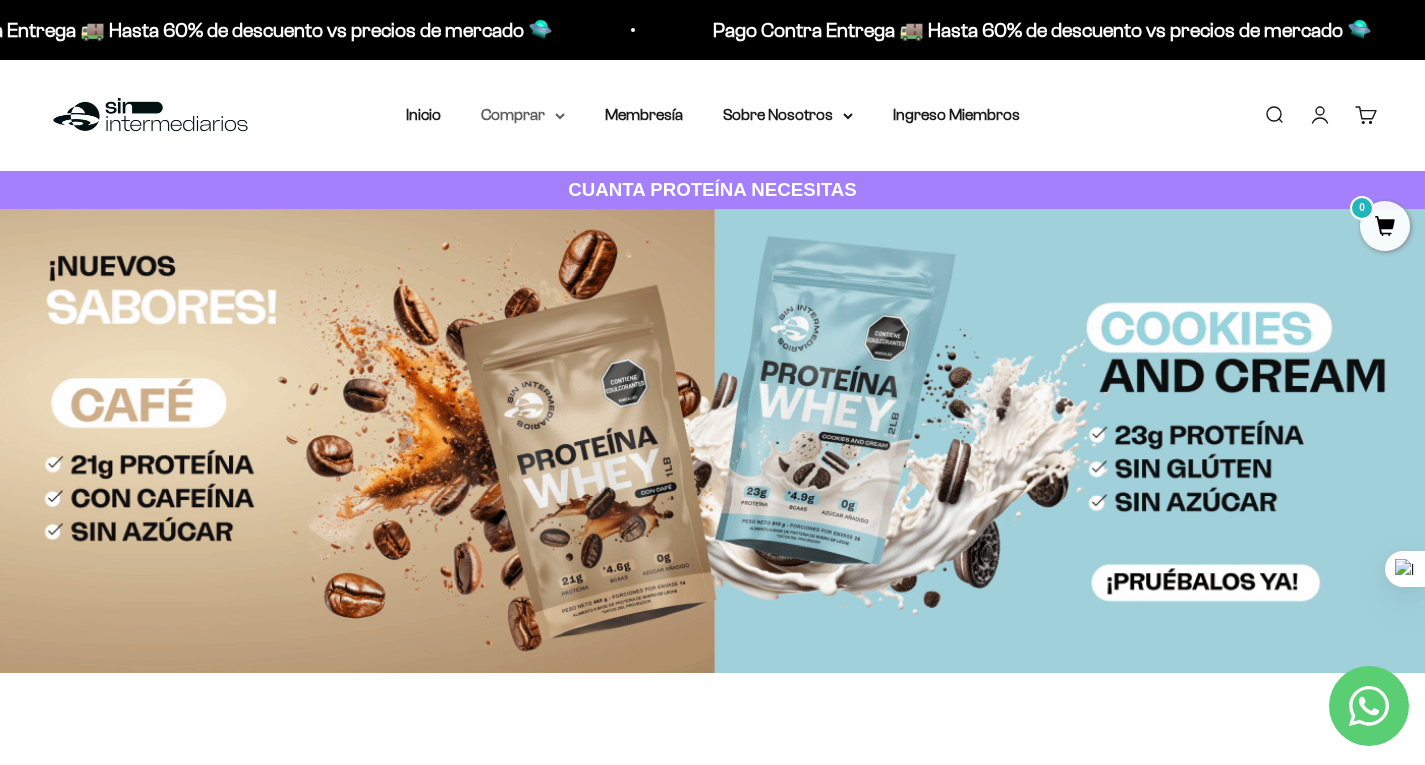 click on "Comprar" at bounding box center [523, 115] 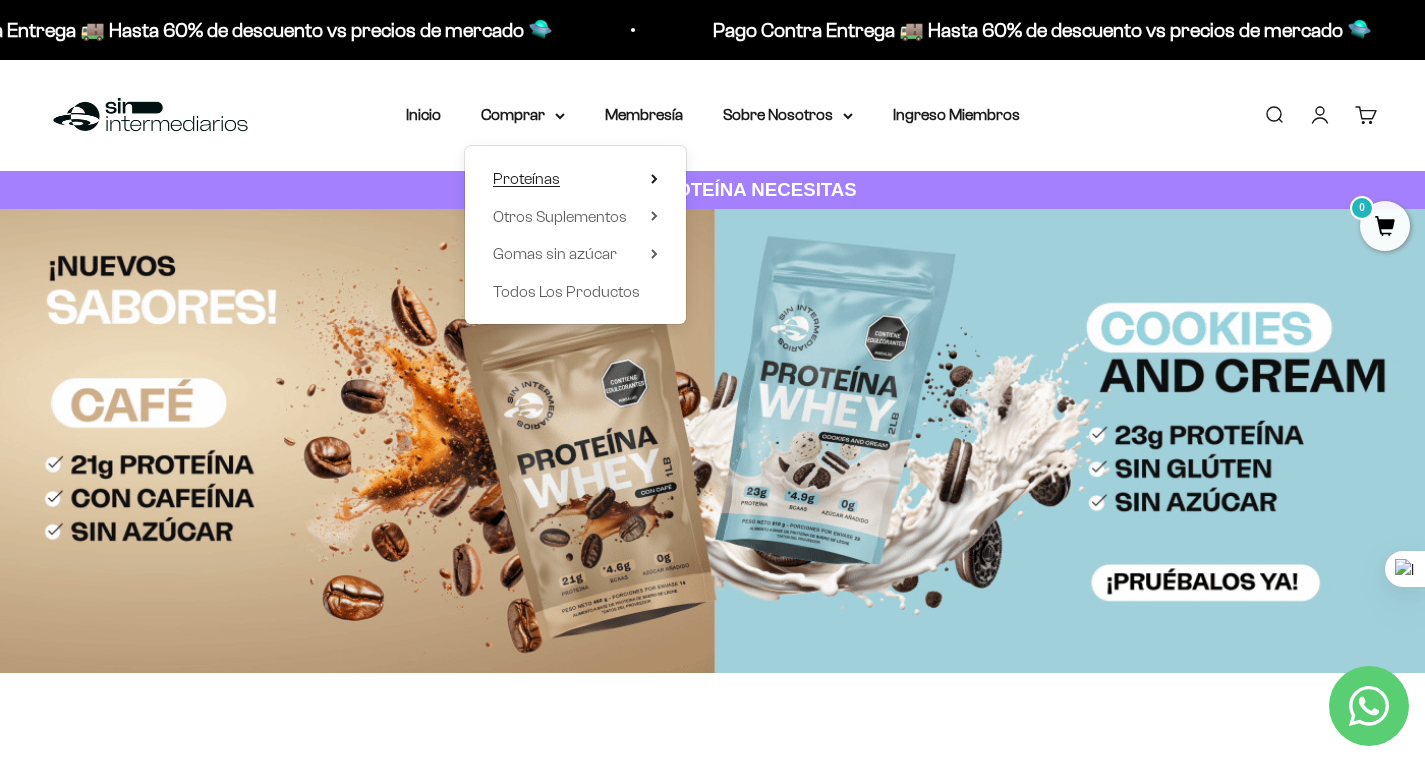 click on "Proteínas" at bounding box center (526, 178) 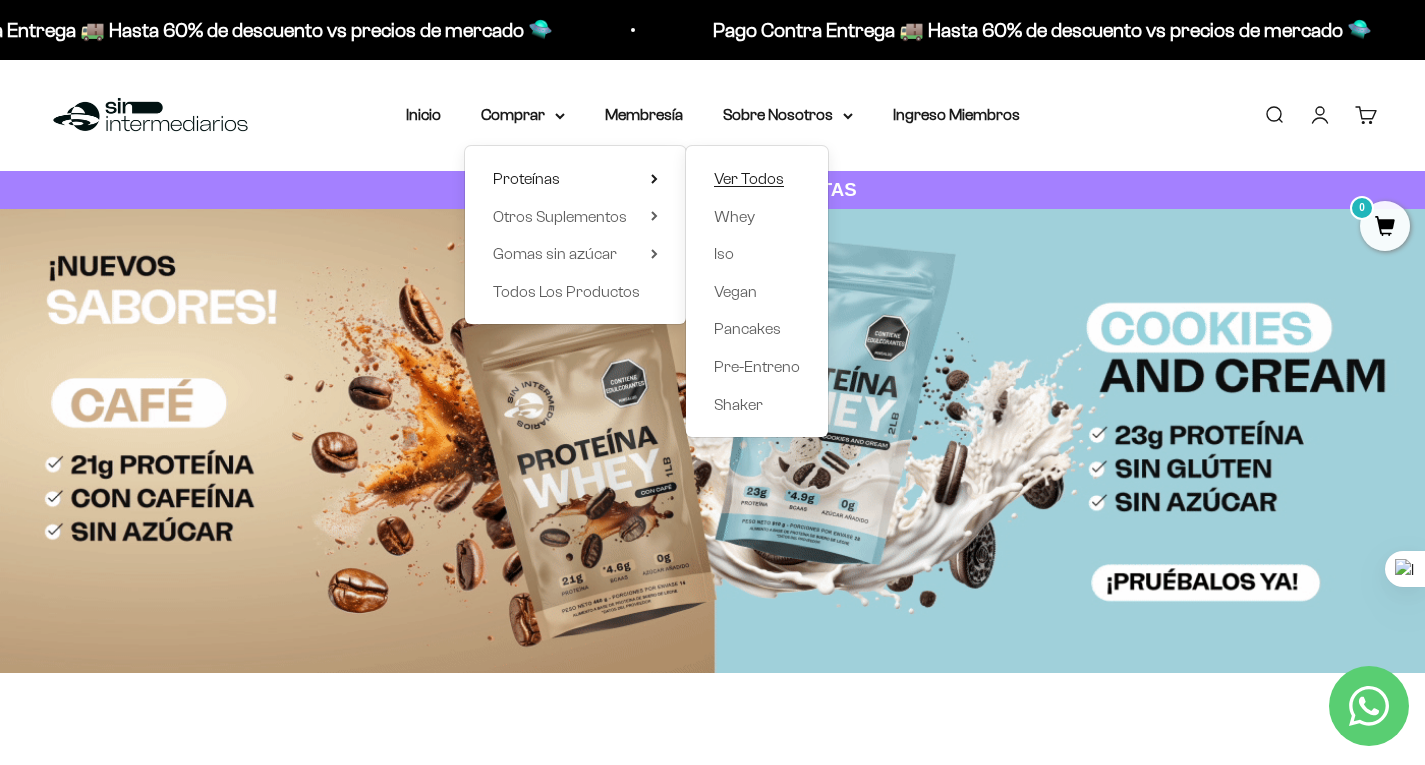 click on "Ver Todos" at bounding box center (749, 178) 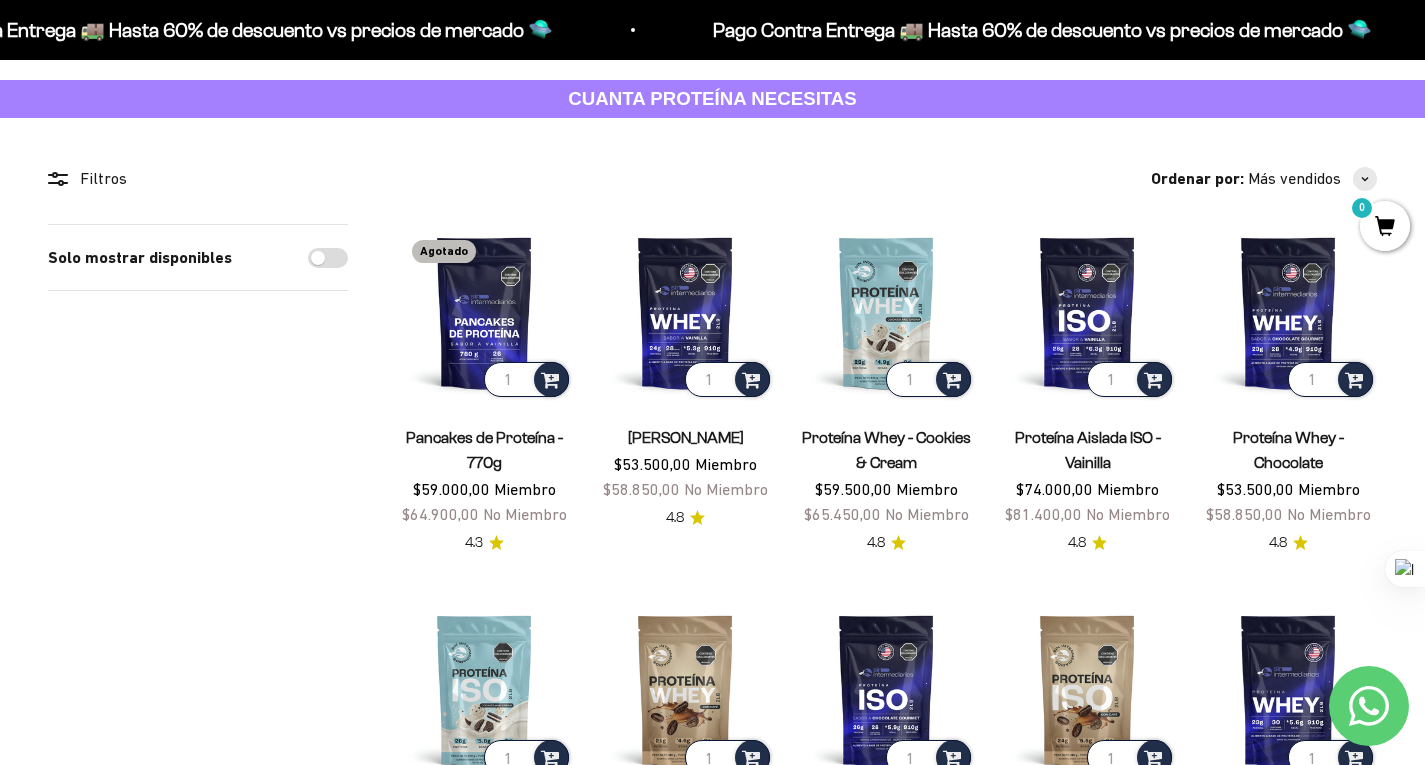 scroll, scrollTop: 46, scrollLeft: 0, axis: vertical 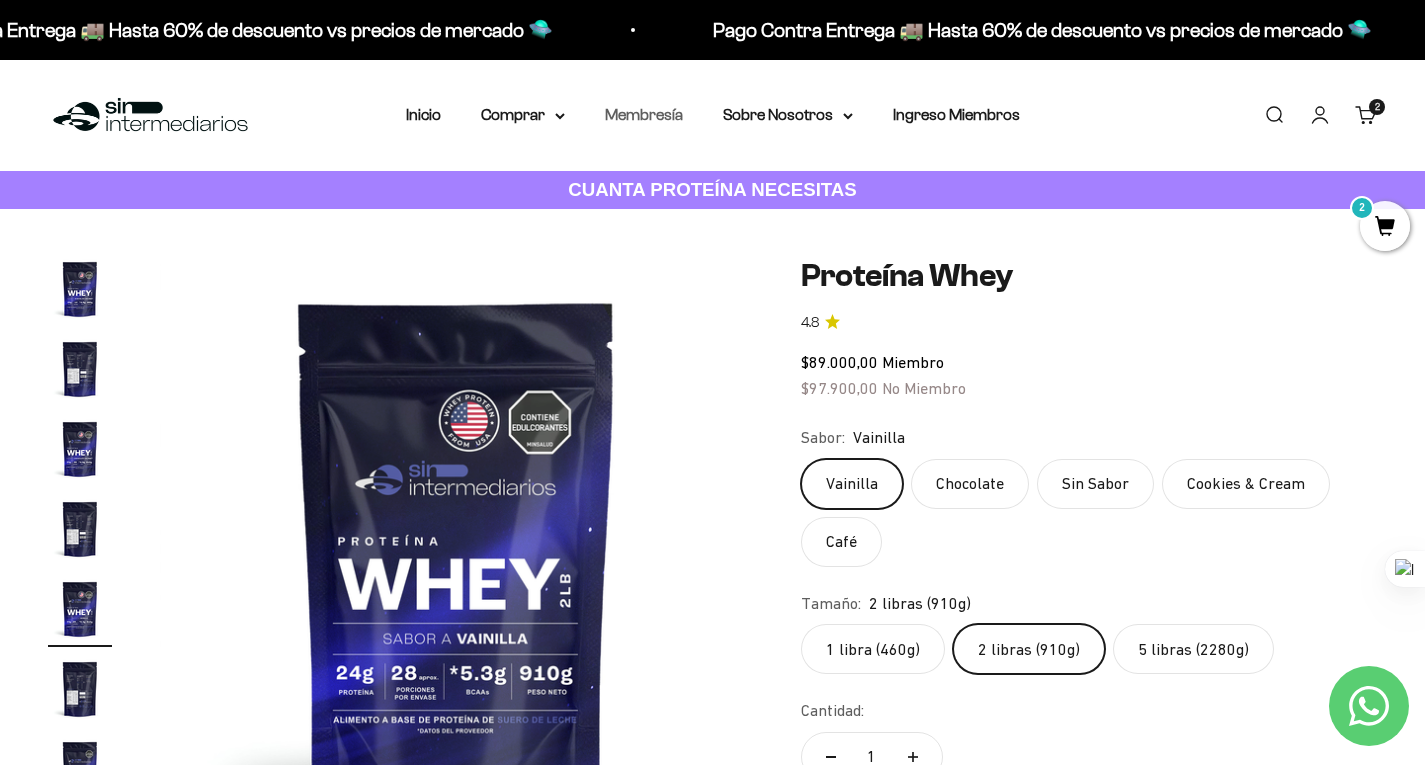 click on "Membresía" at bounding box center (644, 114) 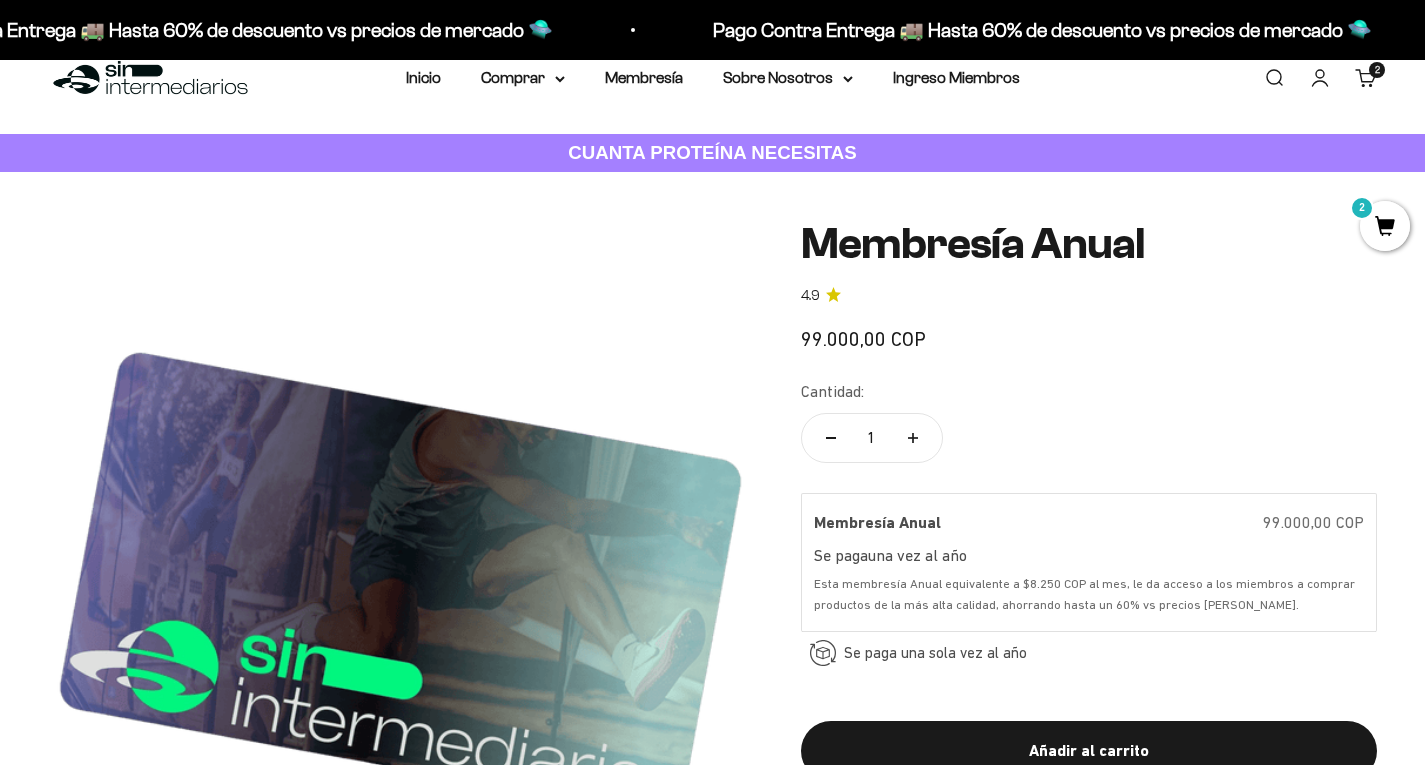 scroll, scrollTop: 87, scrollLeft: 0, axis: vertical 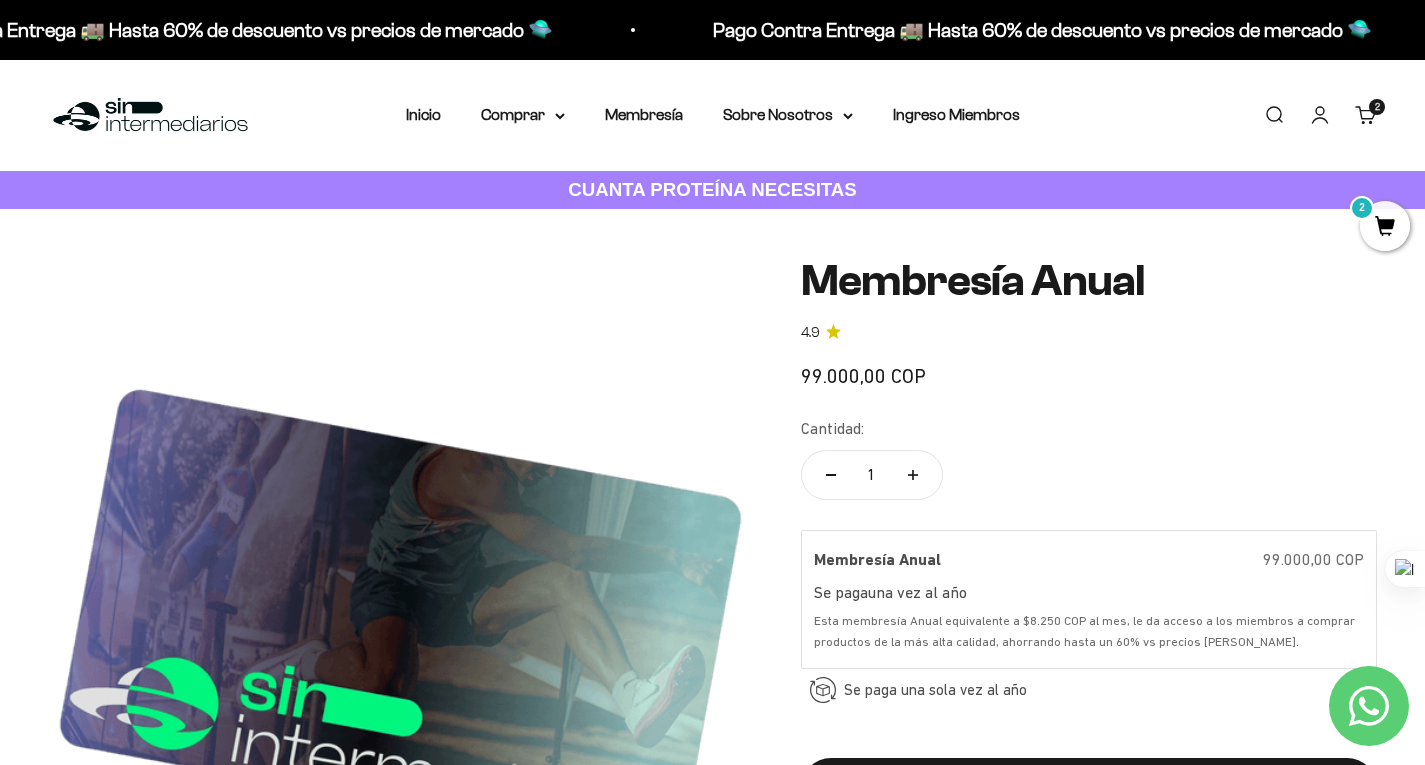 click on "2" at bounding box center [1385, 226] 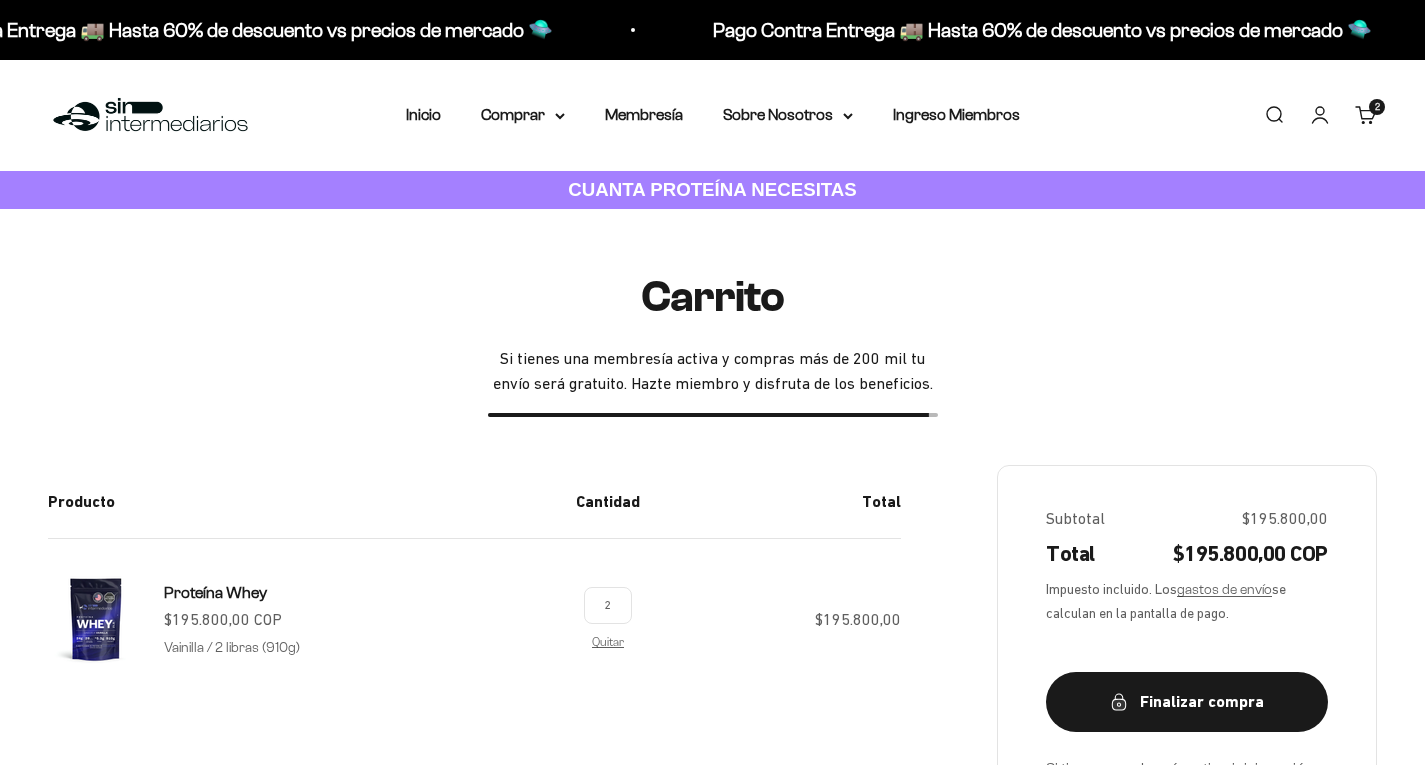 scroll, scrollTop: 123, scrollLeft: 0, axis: vertical 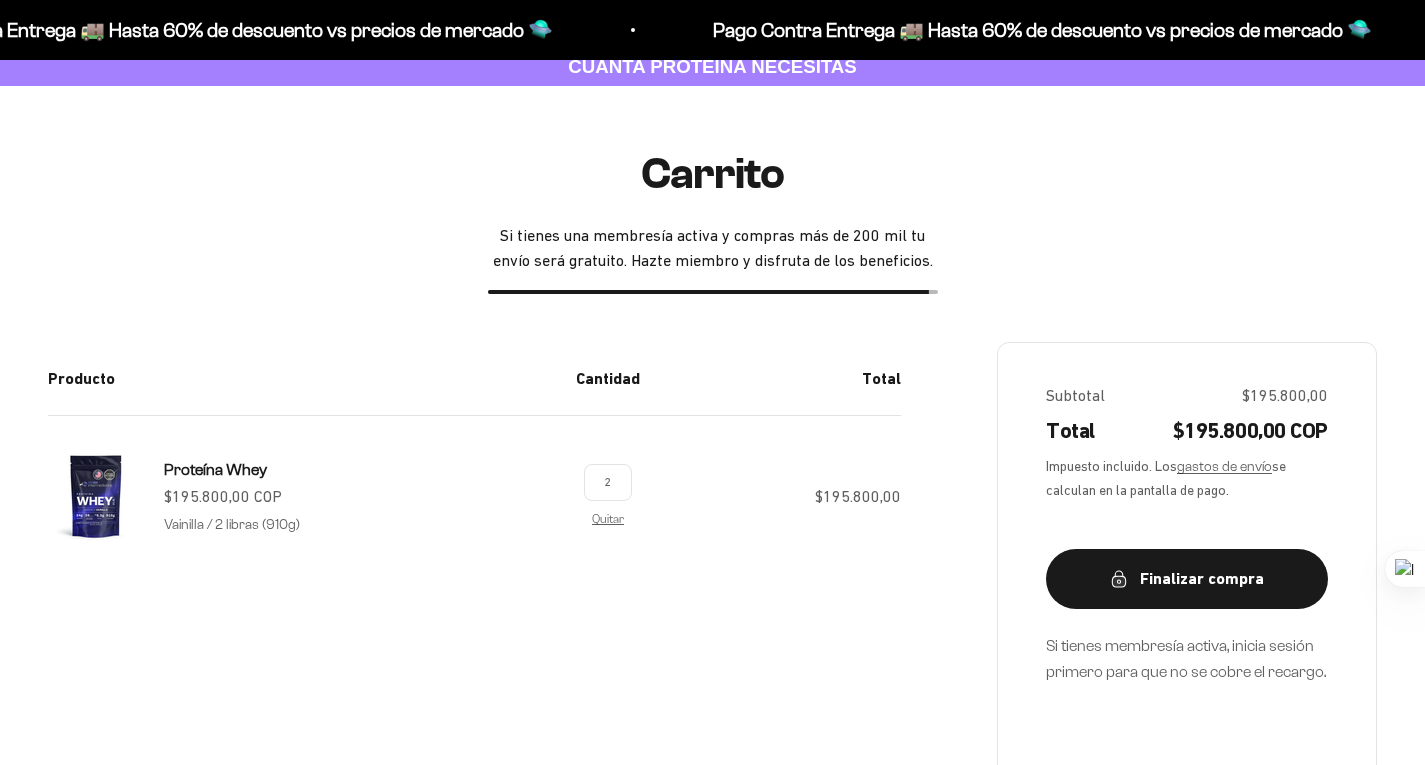click on "2" at bounding box center (608, 482) 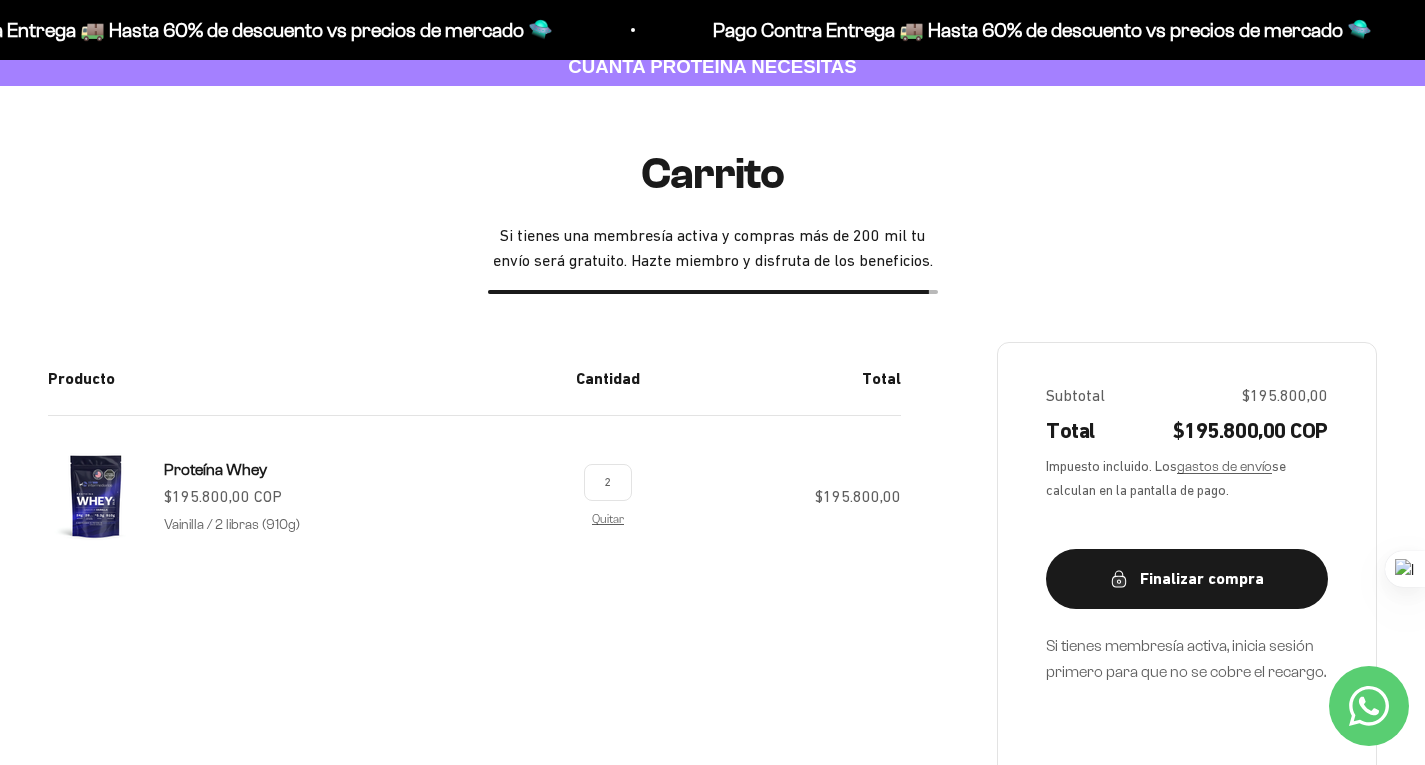 click on "Producto
Cantidad
Total
Proteína Whey
Precio de oferta $195.800,00 COP Vainilla / 2 libras (910g)
2
Quitar
2
Quitar
$195.800,00
Subtotal
$195.800,00
Total
$195.800,00 COP" at bounding box center (712, 660) 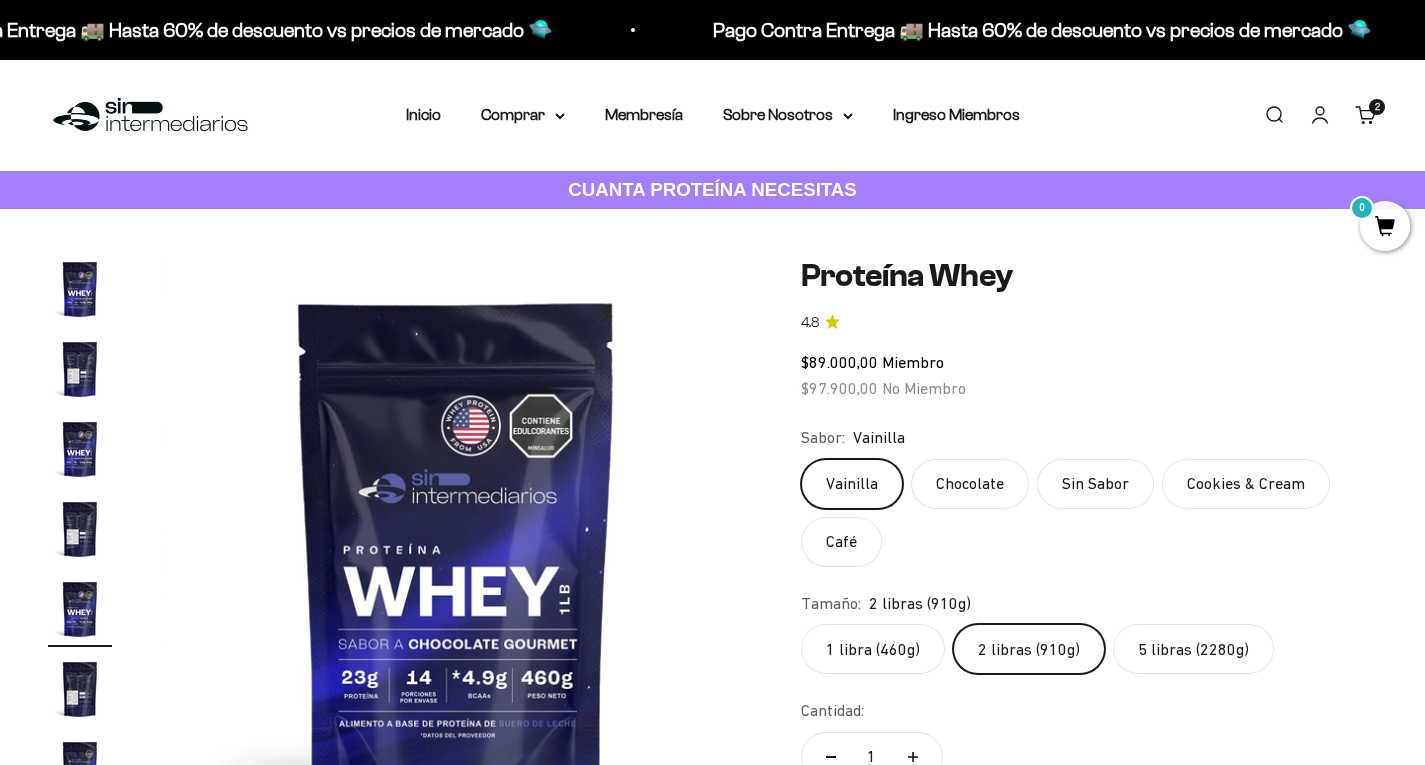 scroll, scrollTop: 257, scrollLeft: 0, axis: vertical 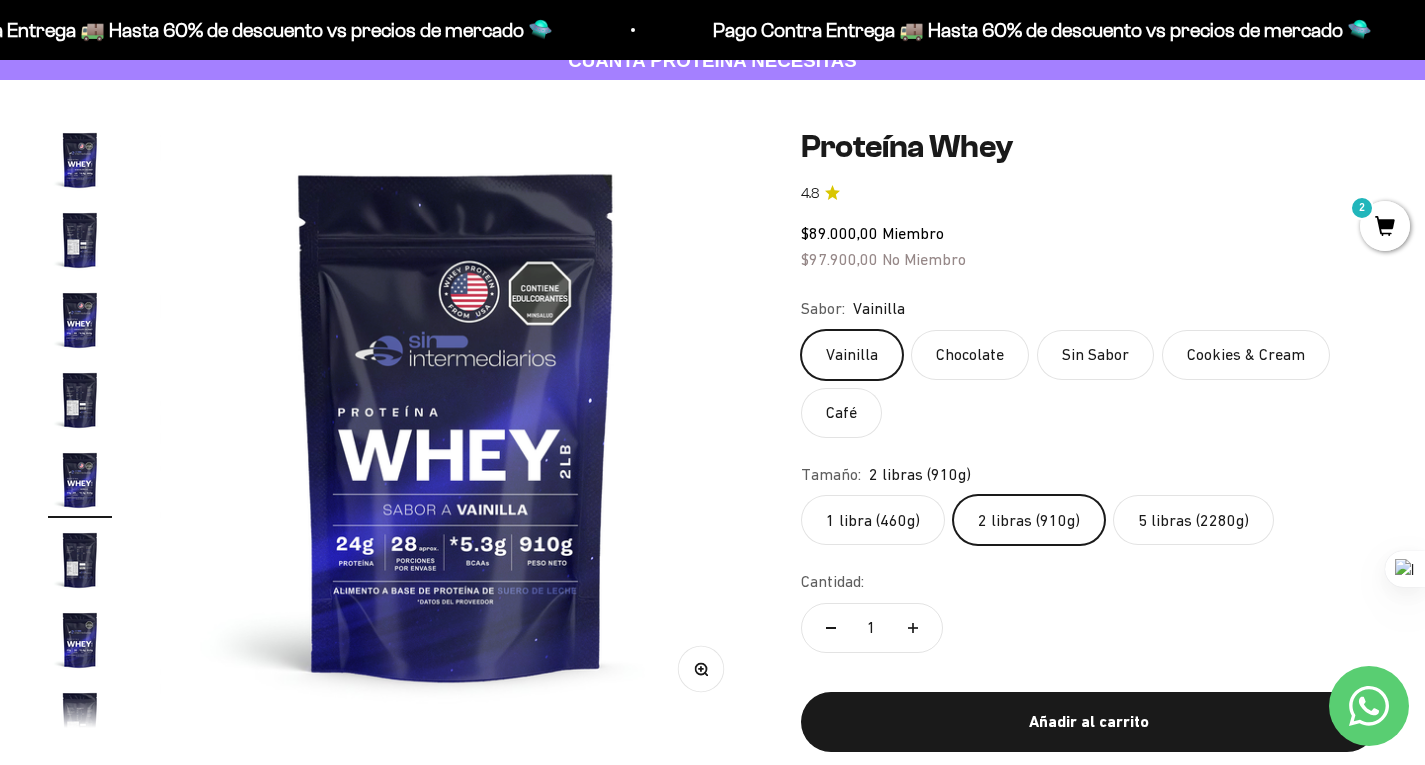 click on "2" at bounding box center (1385, 226) 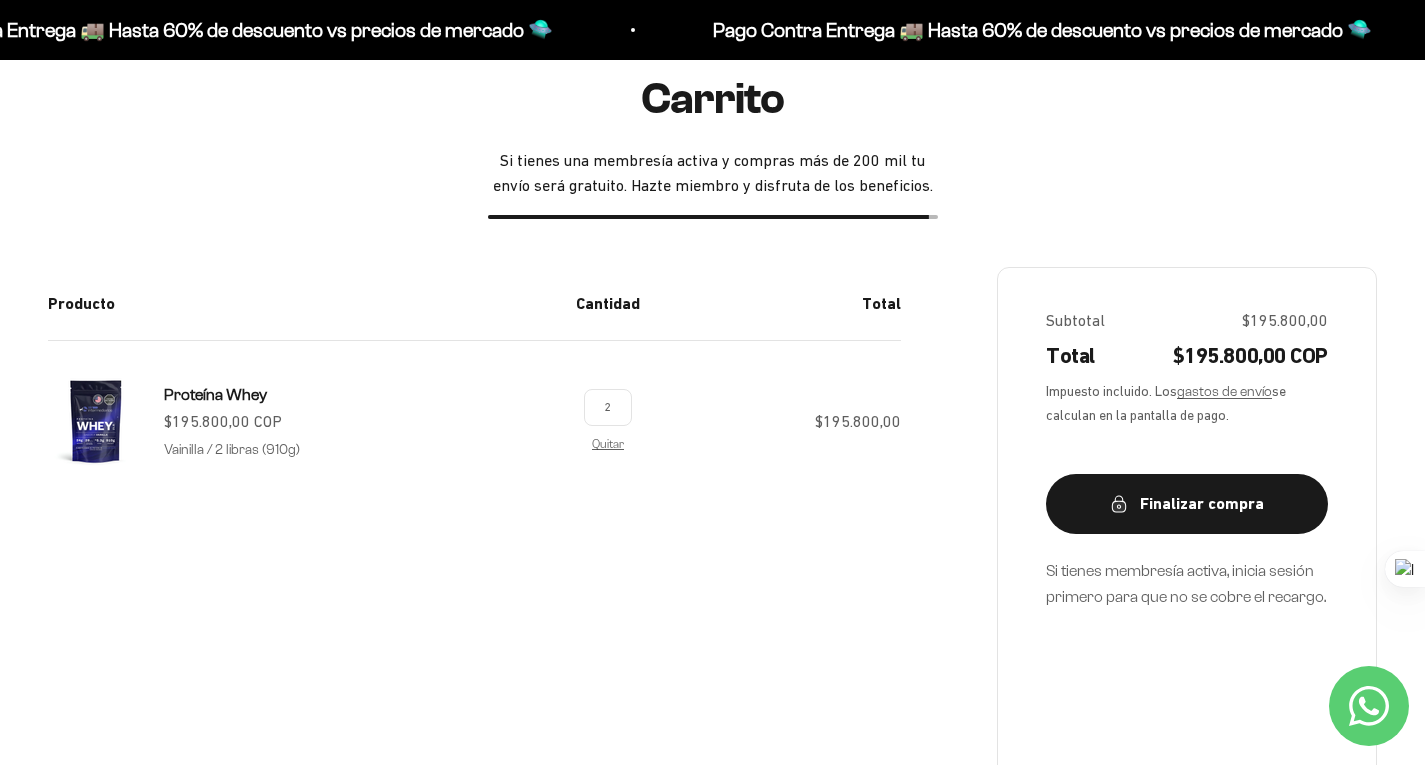 scroll, scrollTop: 200, scrollLeft: 0, axis: vertical 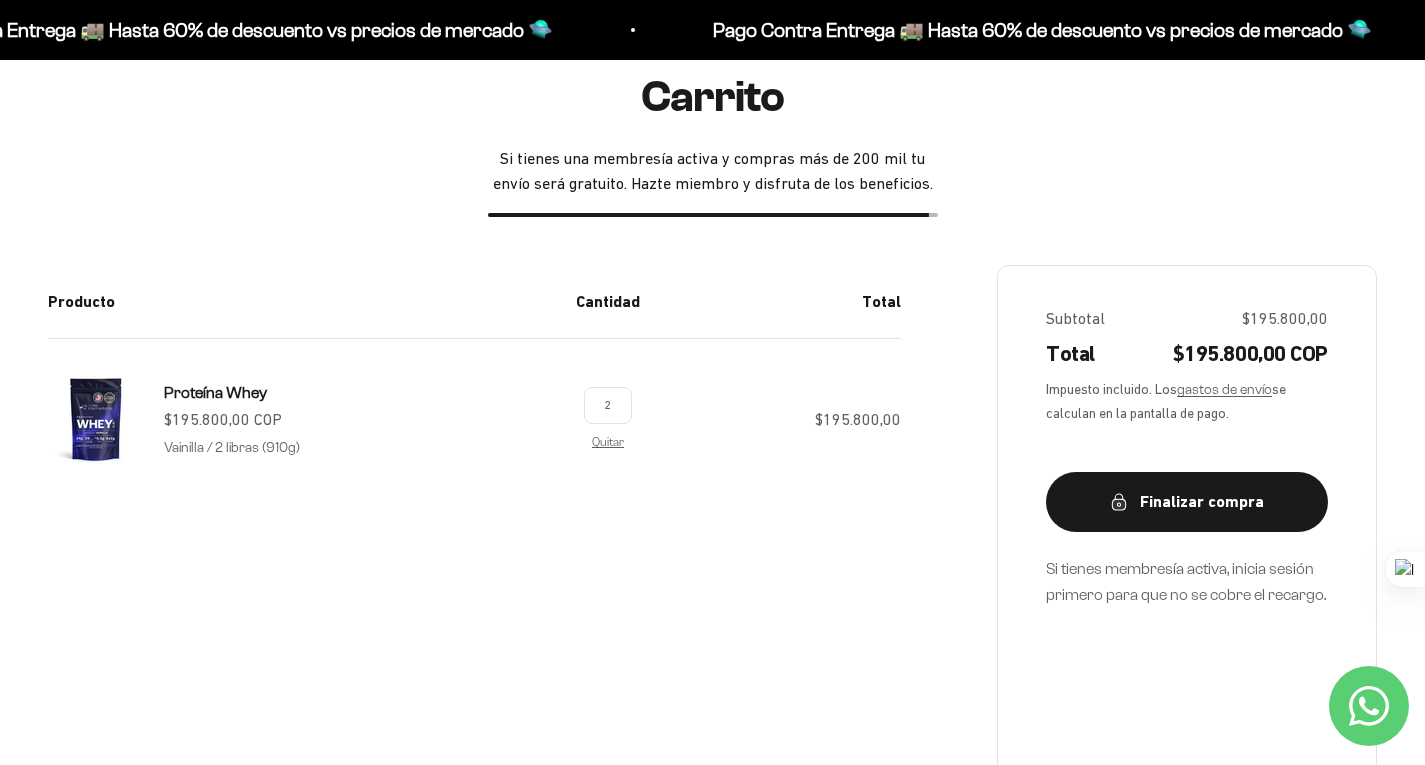 click on "2" at bounding box center (608, 405) 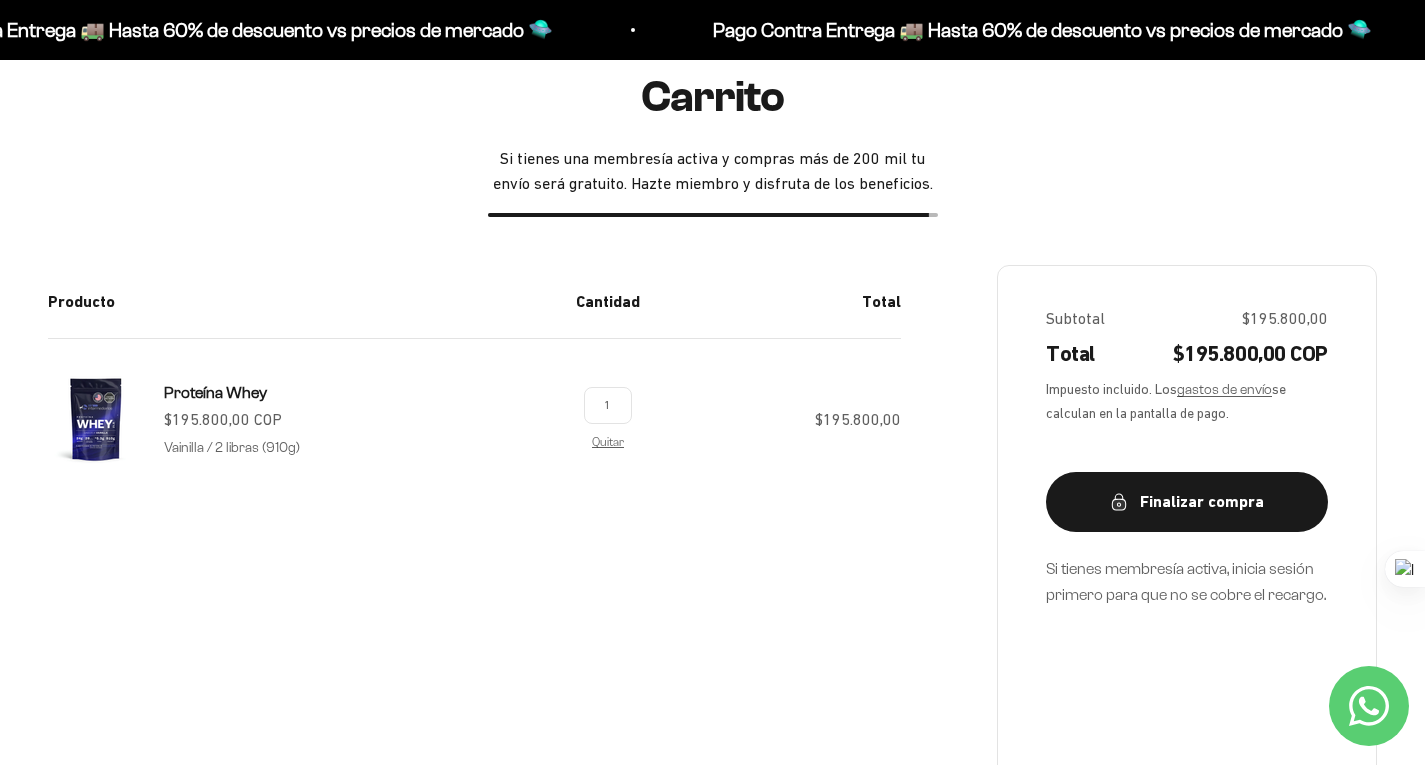 type on "1" 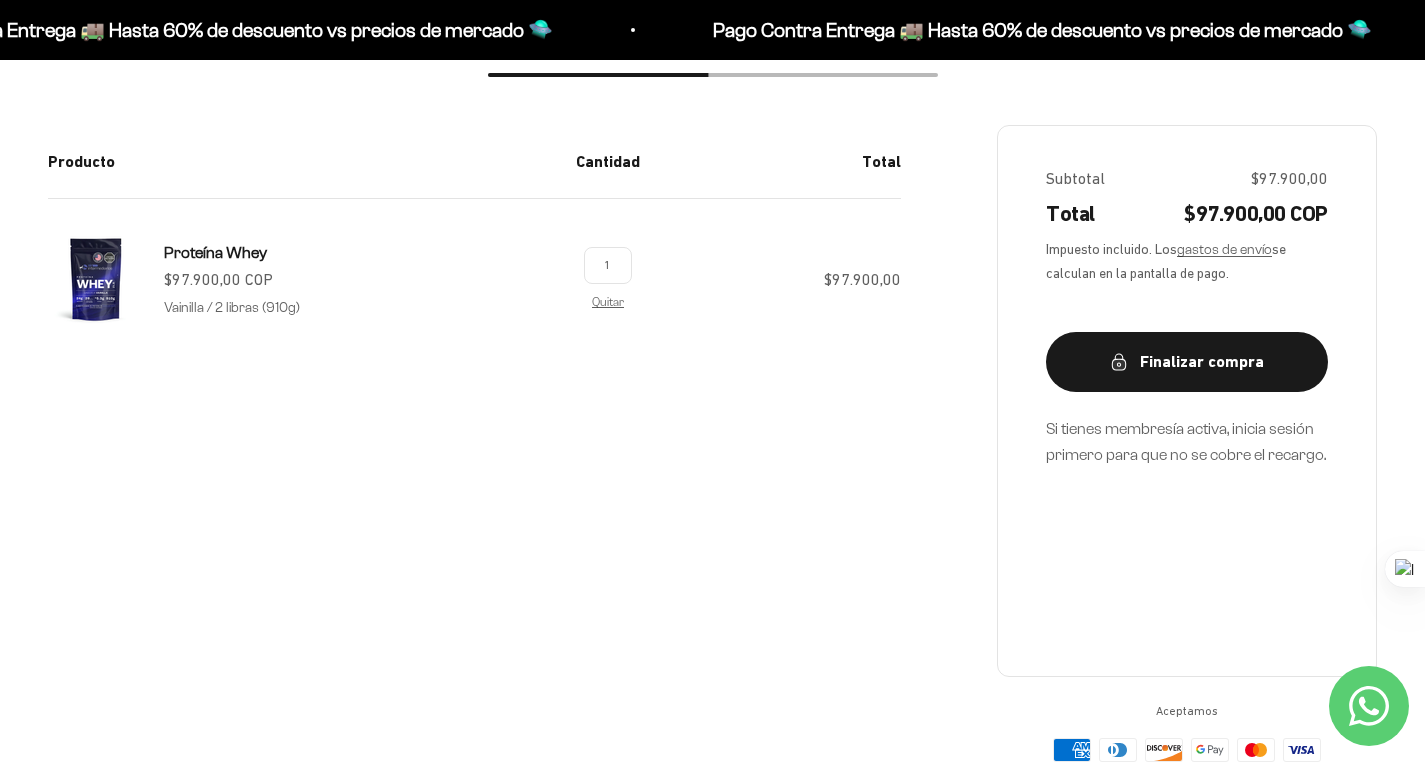 scroll, scrollTop: 334, scrollLeft: 0, axis: vertical 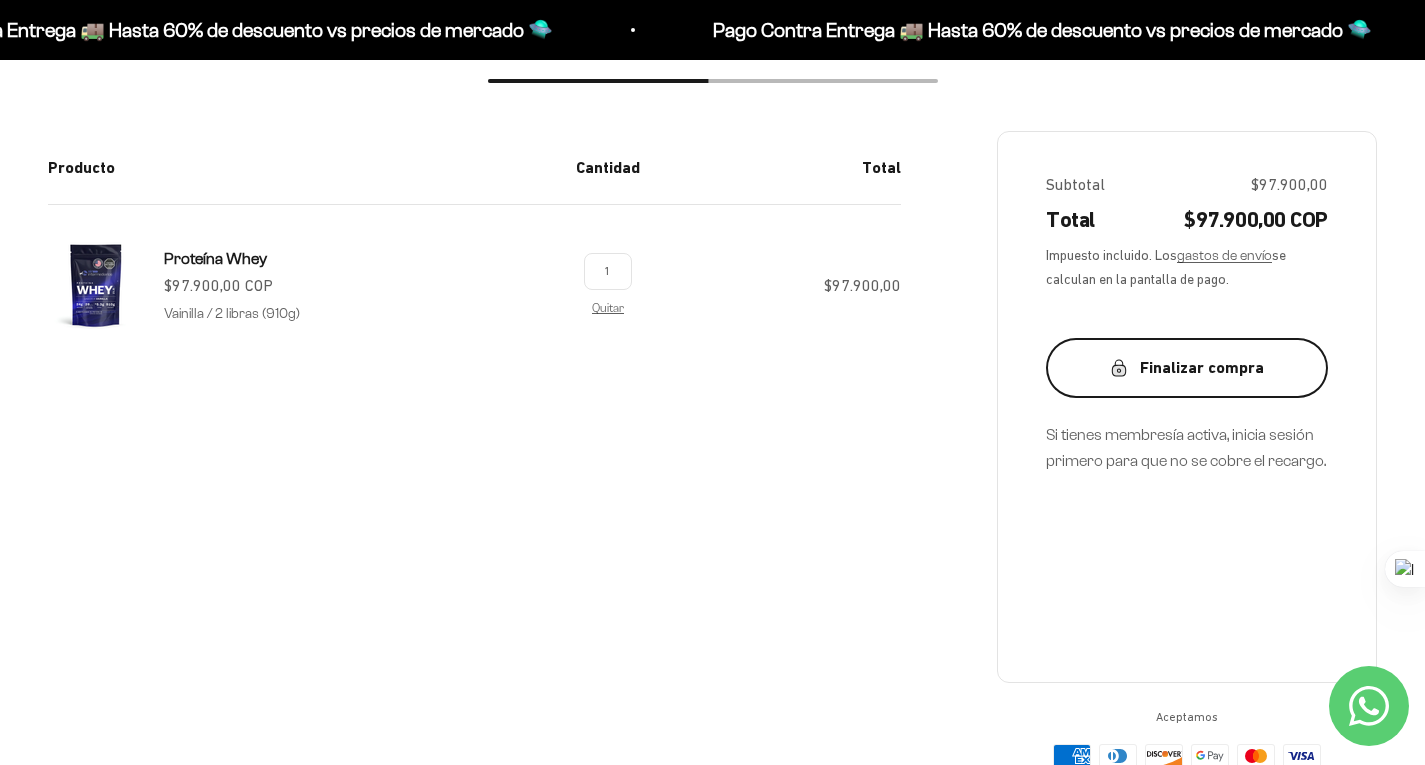 click on "Finalizar compra" at bounding box center (1187, 368) 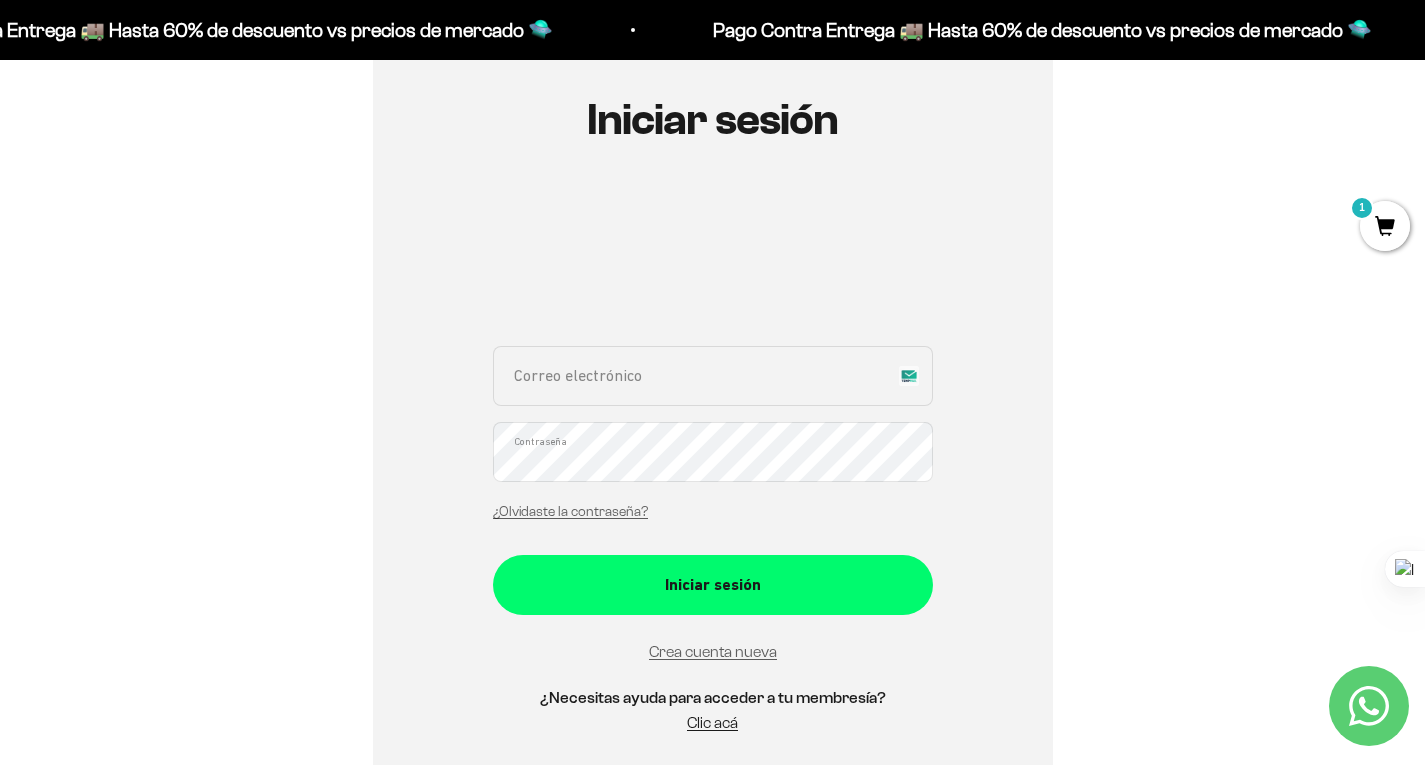 scroll, scrollTop: 211, scrollLeft: 0, axis: vertical 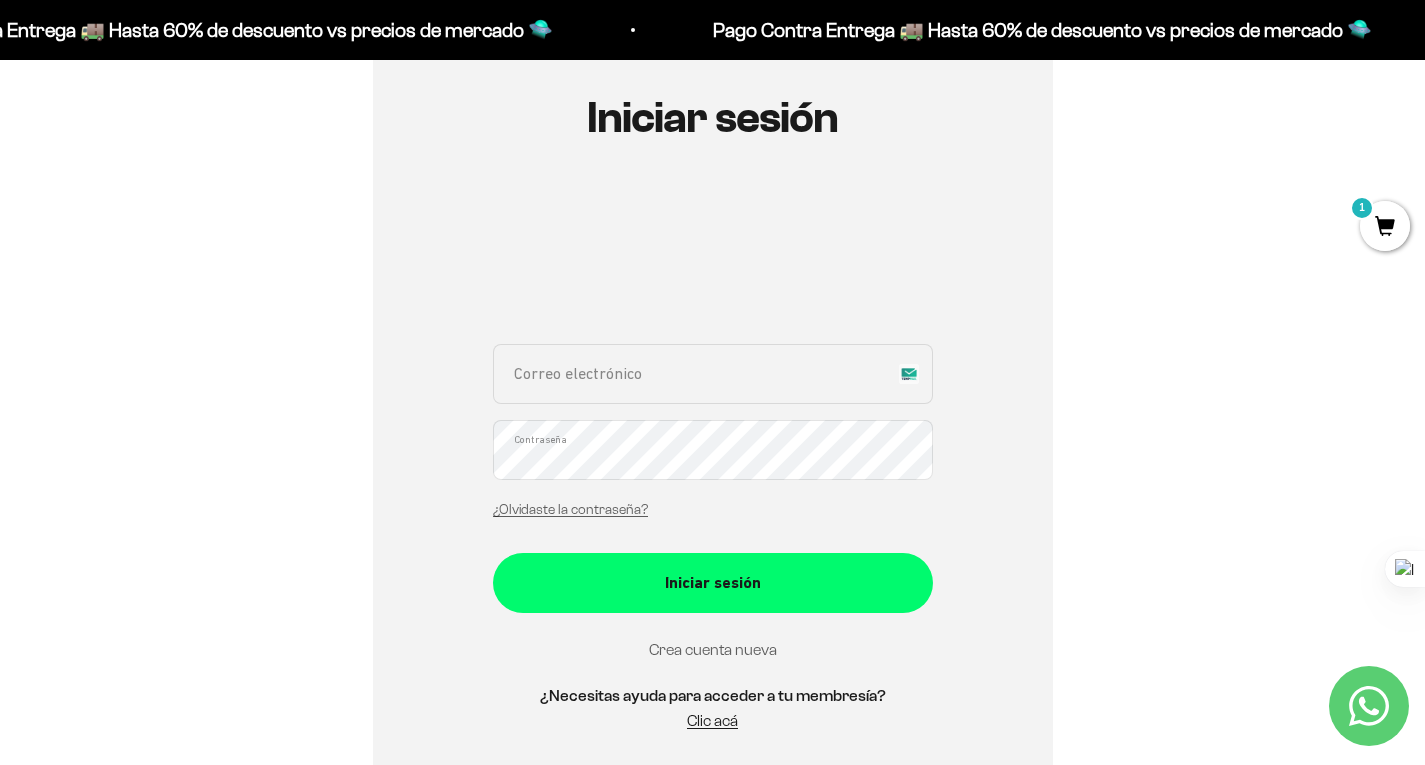 click on "Crea cuenta nueva" at bounding box center [713, 649] 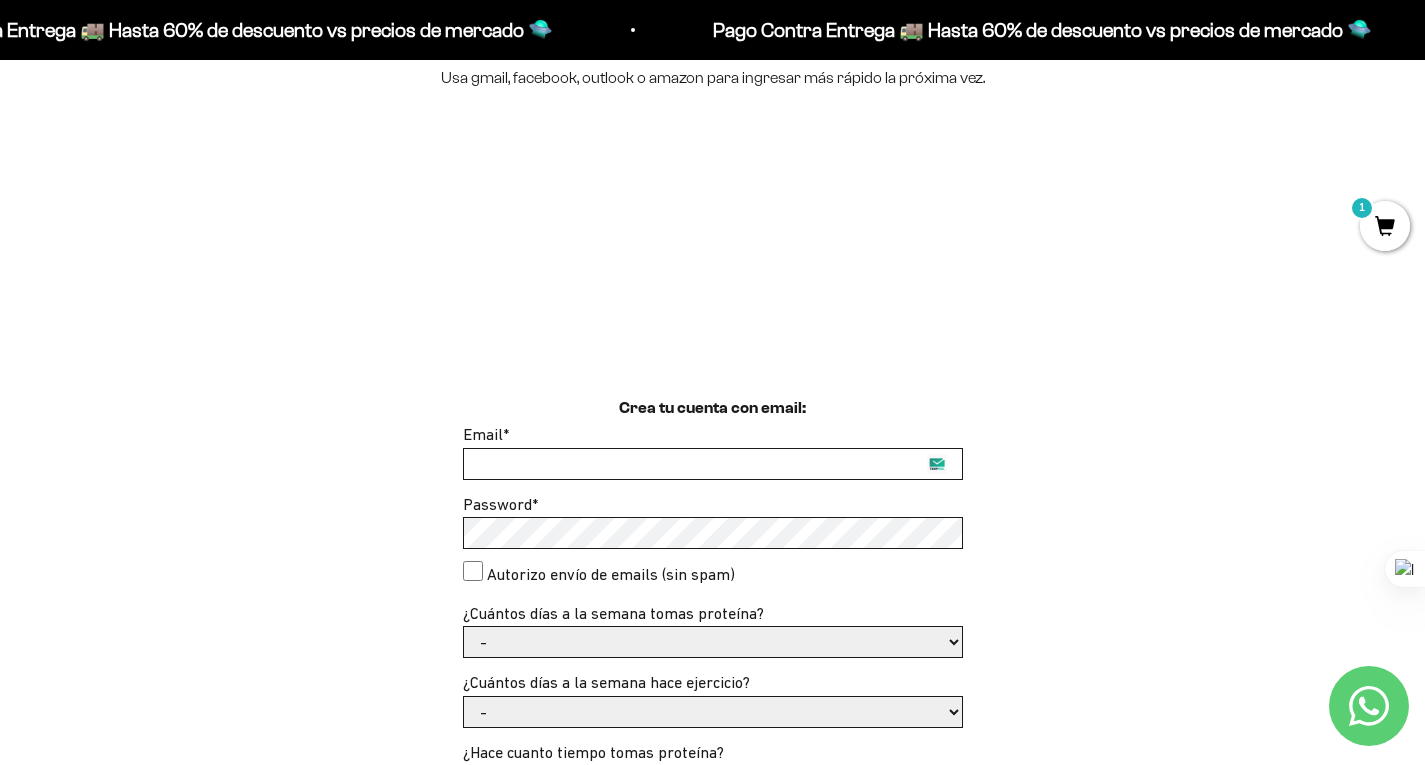 scroll, scrollTop: 296, scrollLeft: 0, axis: vertical 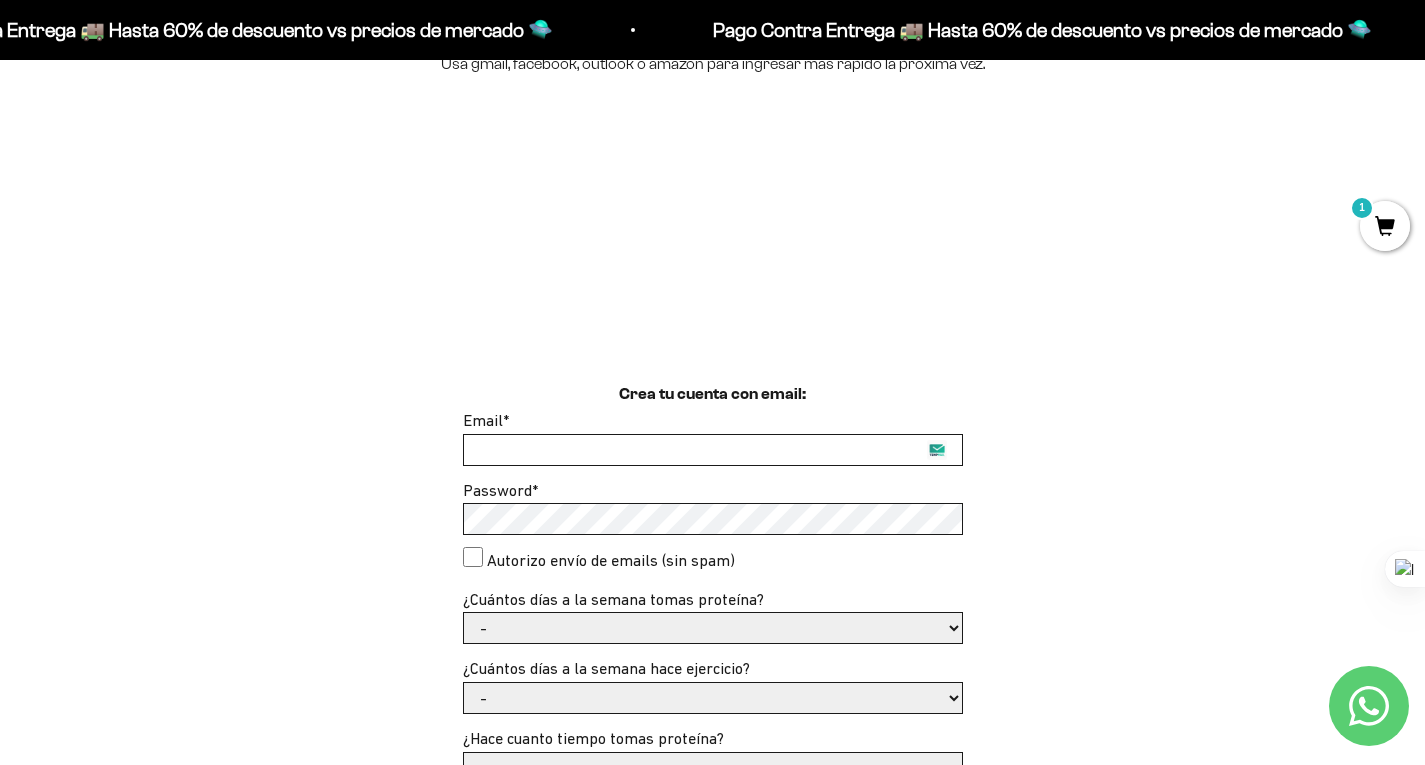 click on "Email
*" at bounding box center (713, 450) 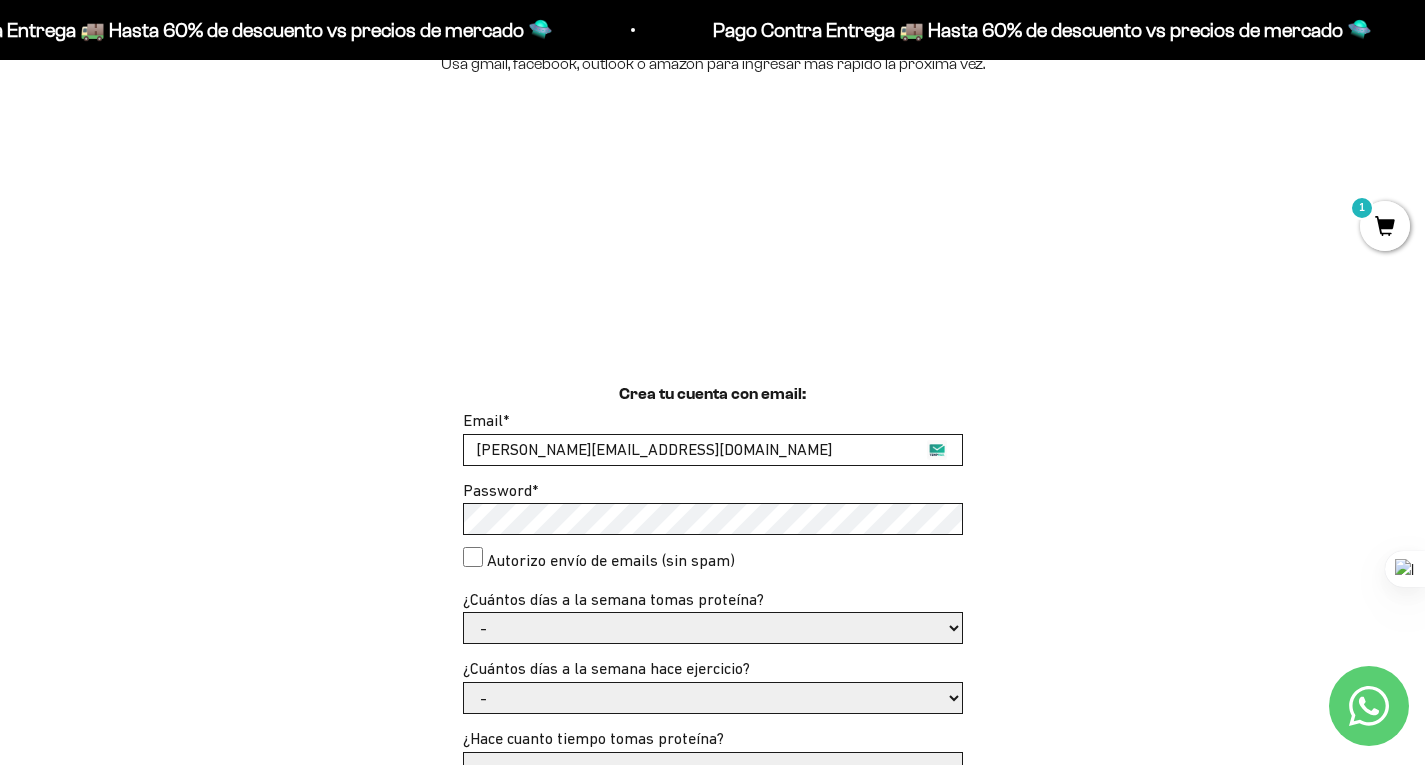 type on "[PERSON_NAME][EMAIL_ADDRESS][DOMAIN_NAME]" 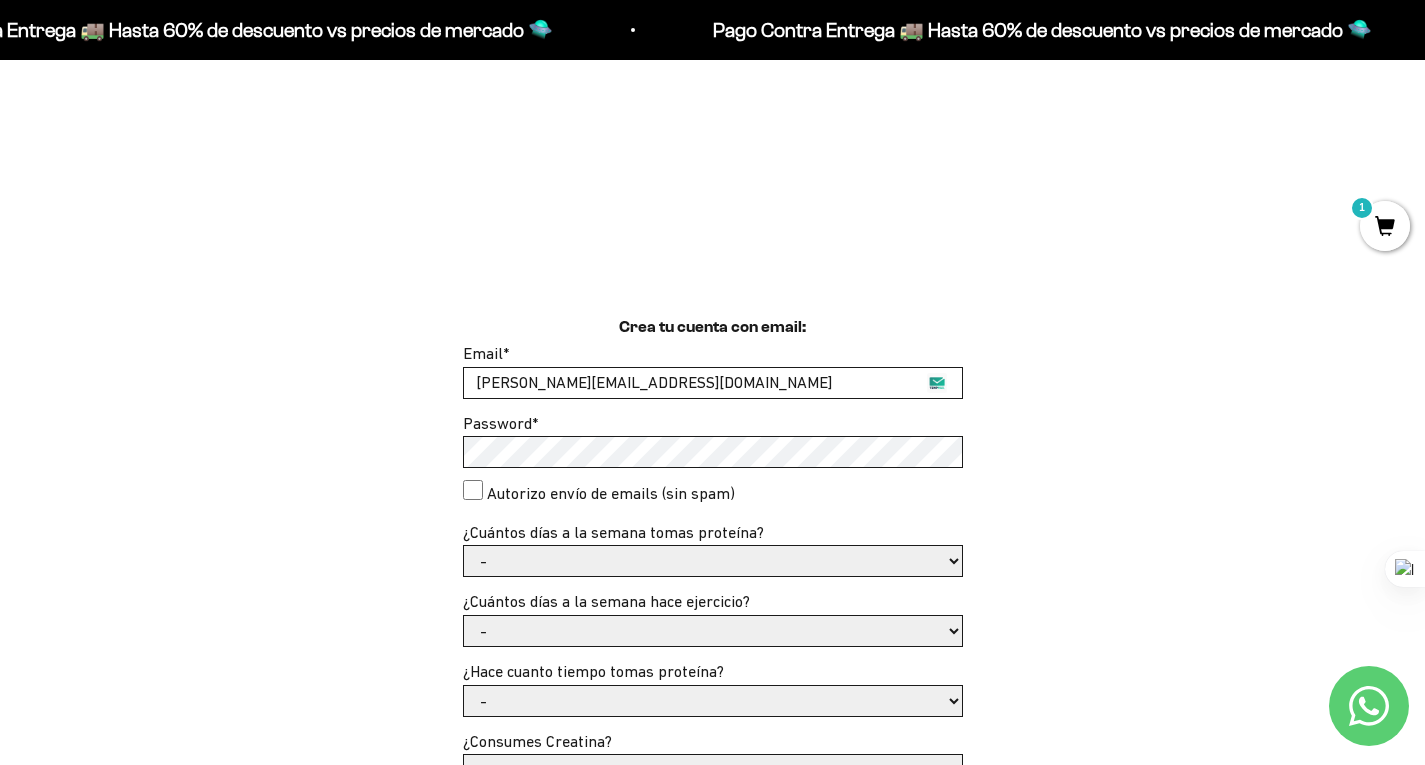 scroll, scrollTop: 364, scrollLeft: 0, axis: vertical 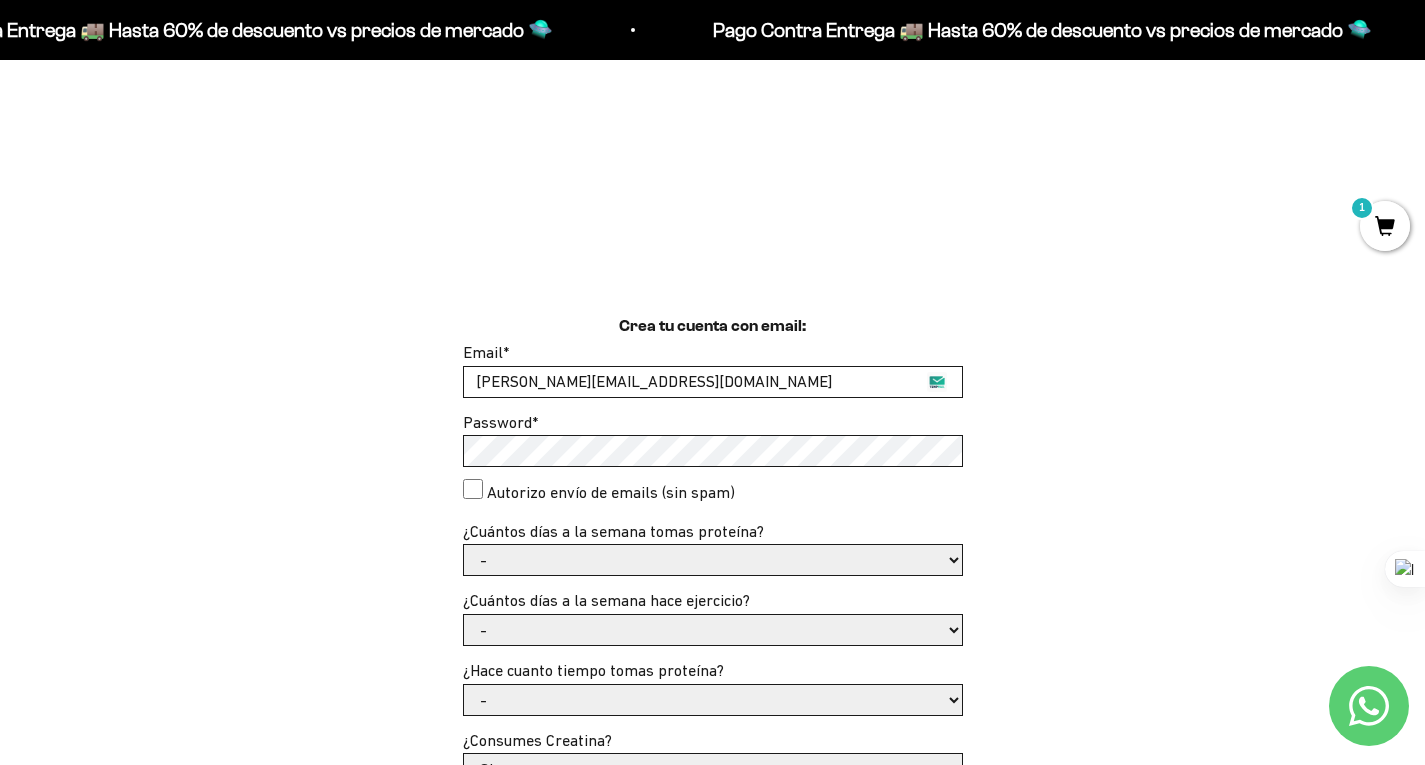 click on "Autorizo envío de emails (sin spam)" at bounding box center [611, 493] 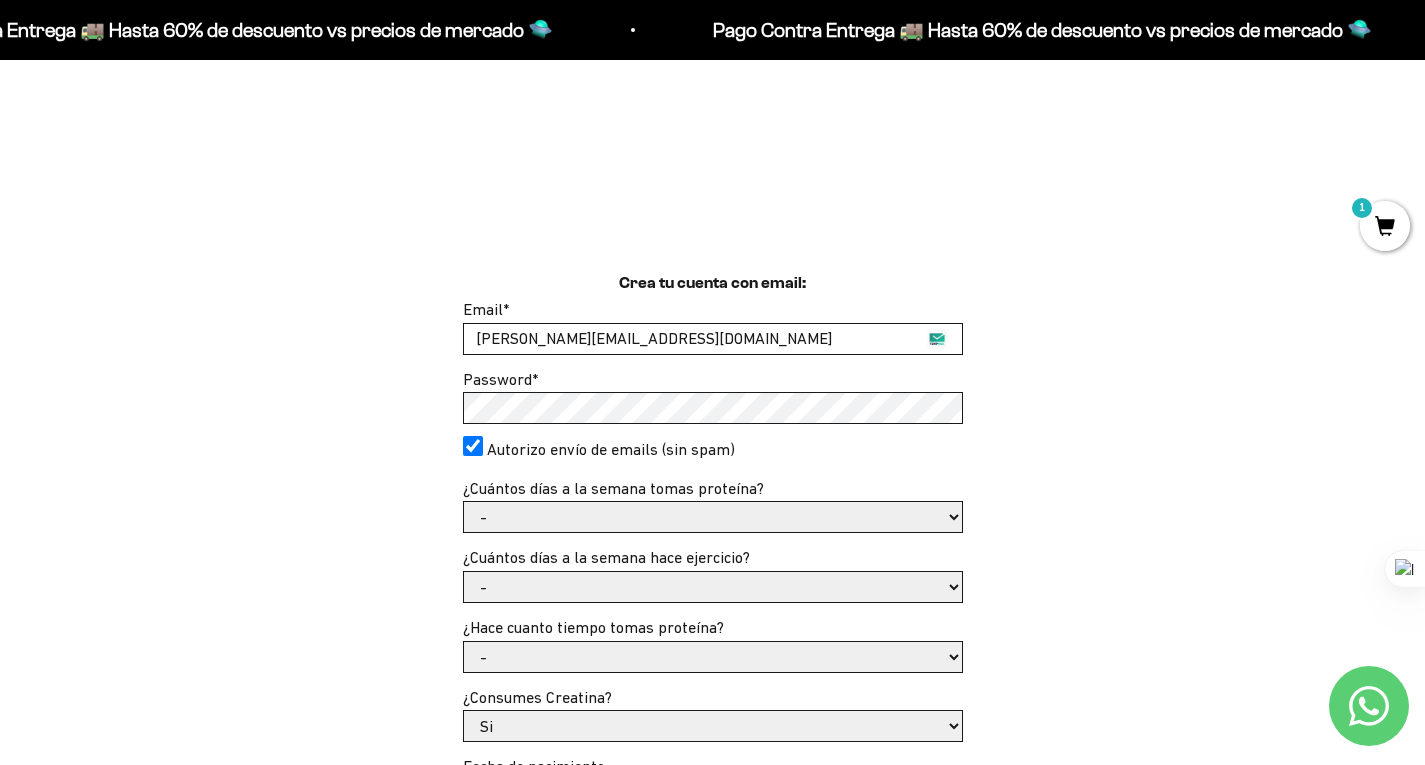scroll, scrollTop: 415, scrollLeft: 0, axis: vertical 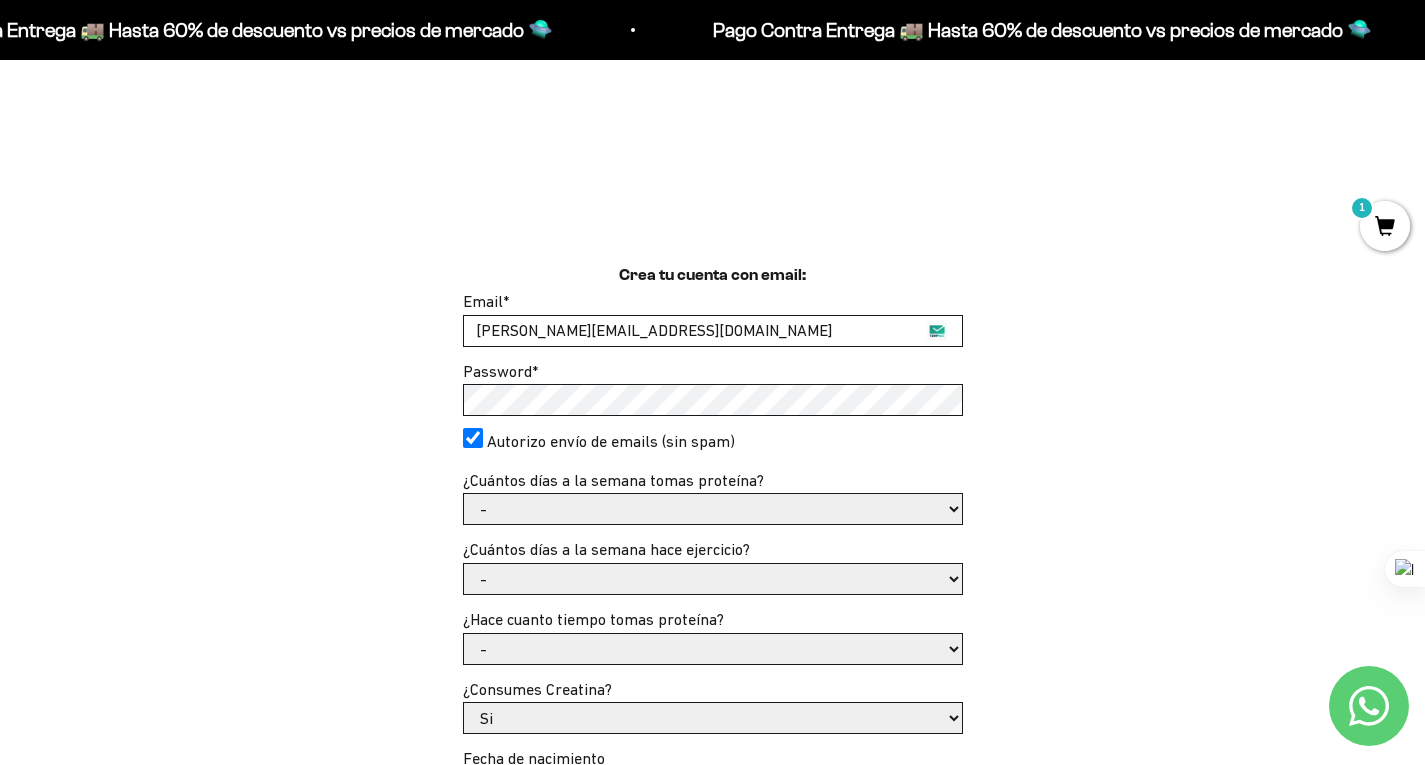 click on "-
1 o 2
3 a 5
6 o 7" at bounding box center [713, 509] 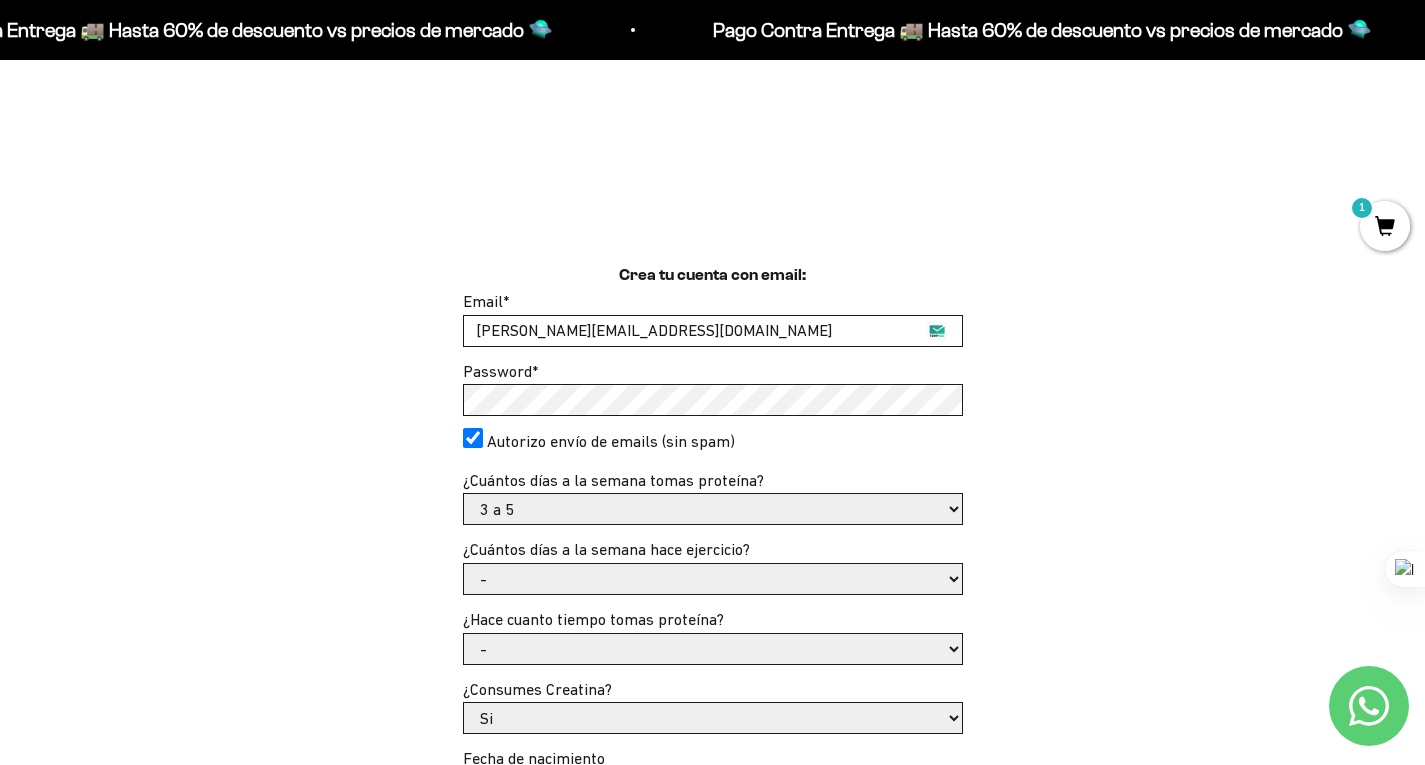 click on "-
1 o 2
3 a 5
6 o 7" at bounding box center [713, 509] 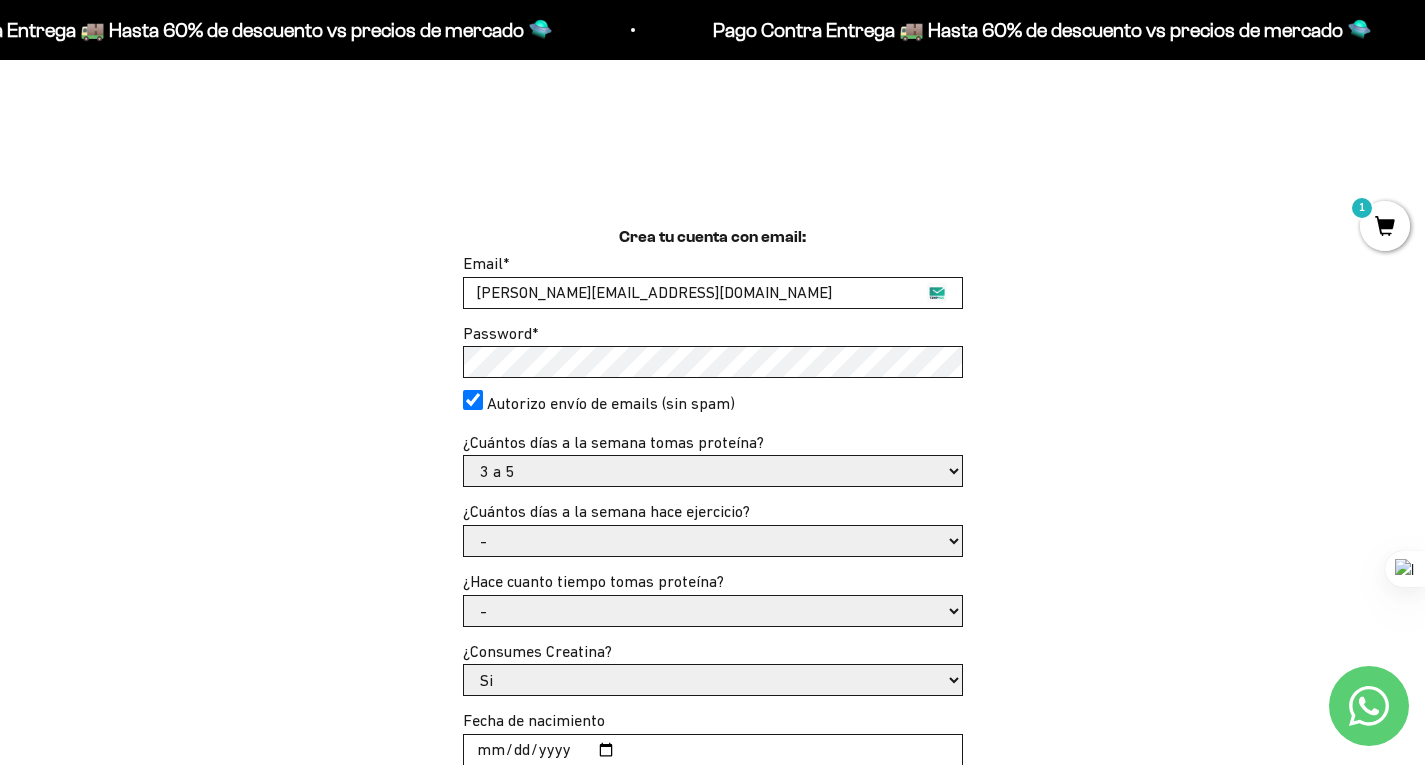 scroll, scrollTop: 456, scrollLeft: 0, axis: vertical 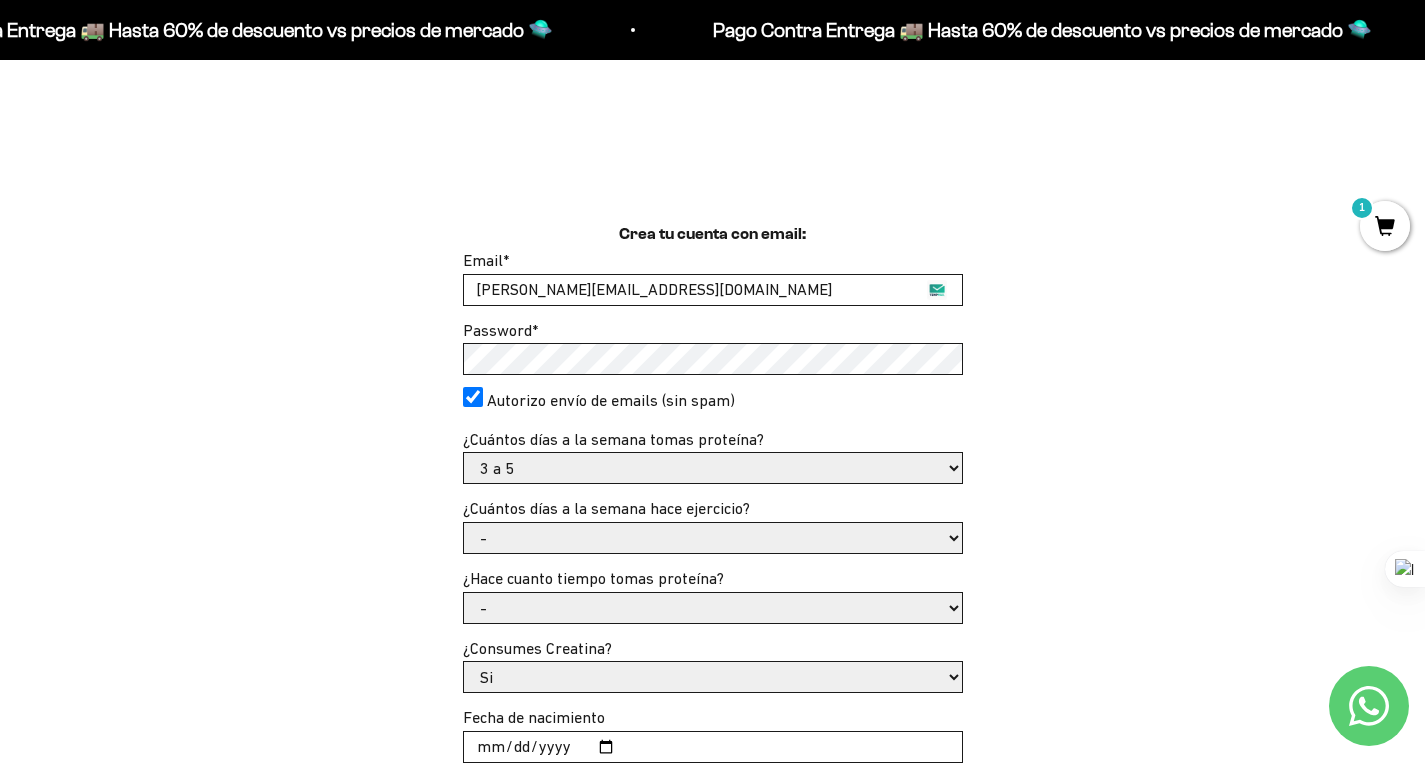 click on "-
No hago
1 a 2 días
3 a 5 días
6 o 7 días" at bounding box center [713, 538] 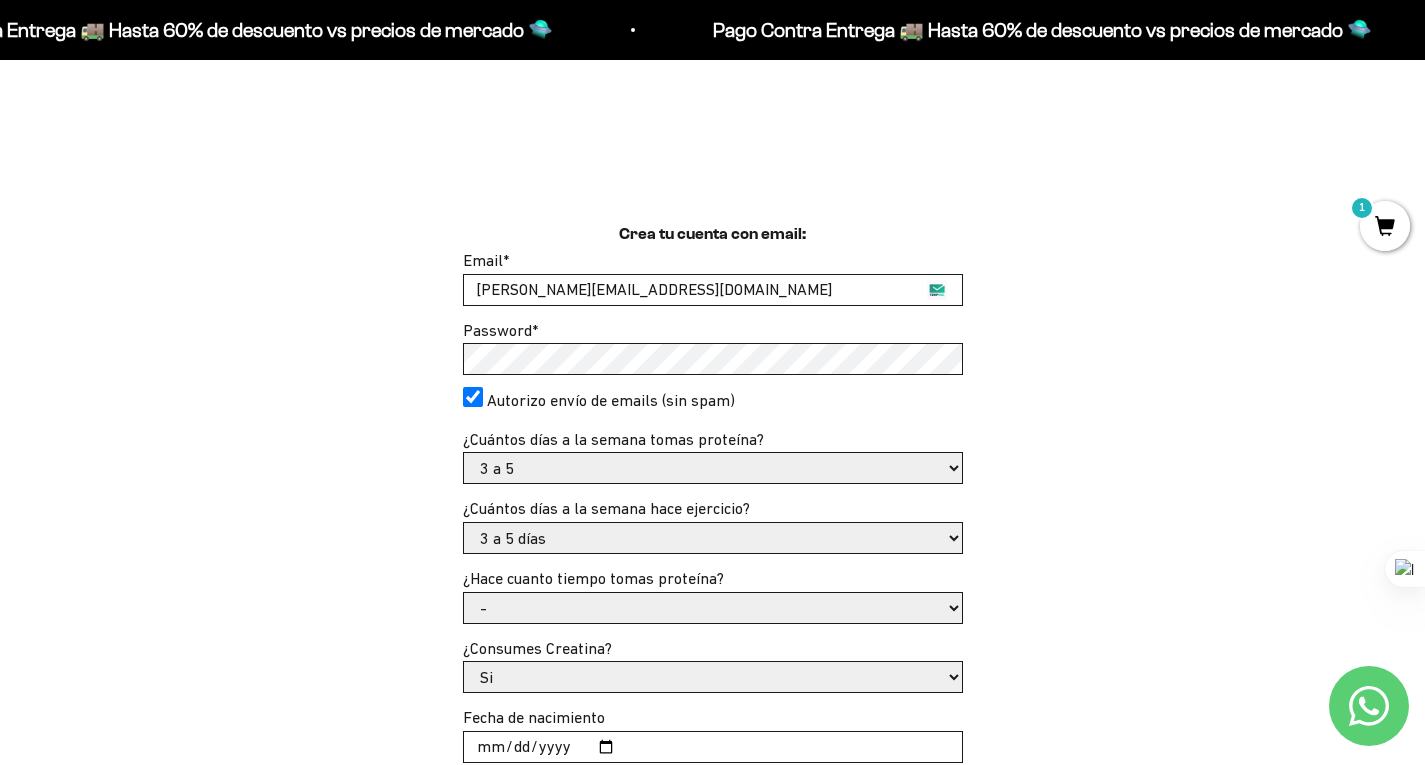 click on "-
No hago
1 a 2 días
3 a 5 días
6 o 7 días" at bounding box center [713, 538] 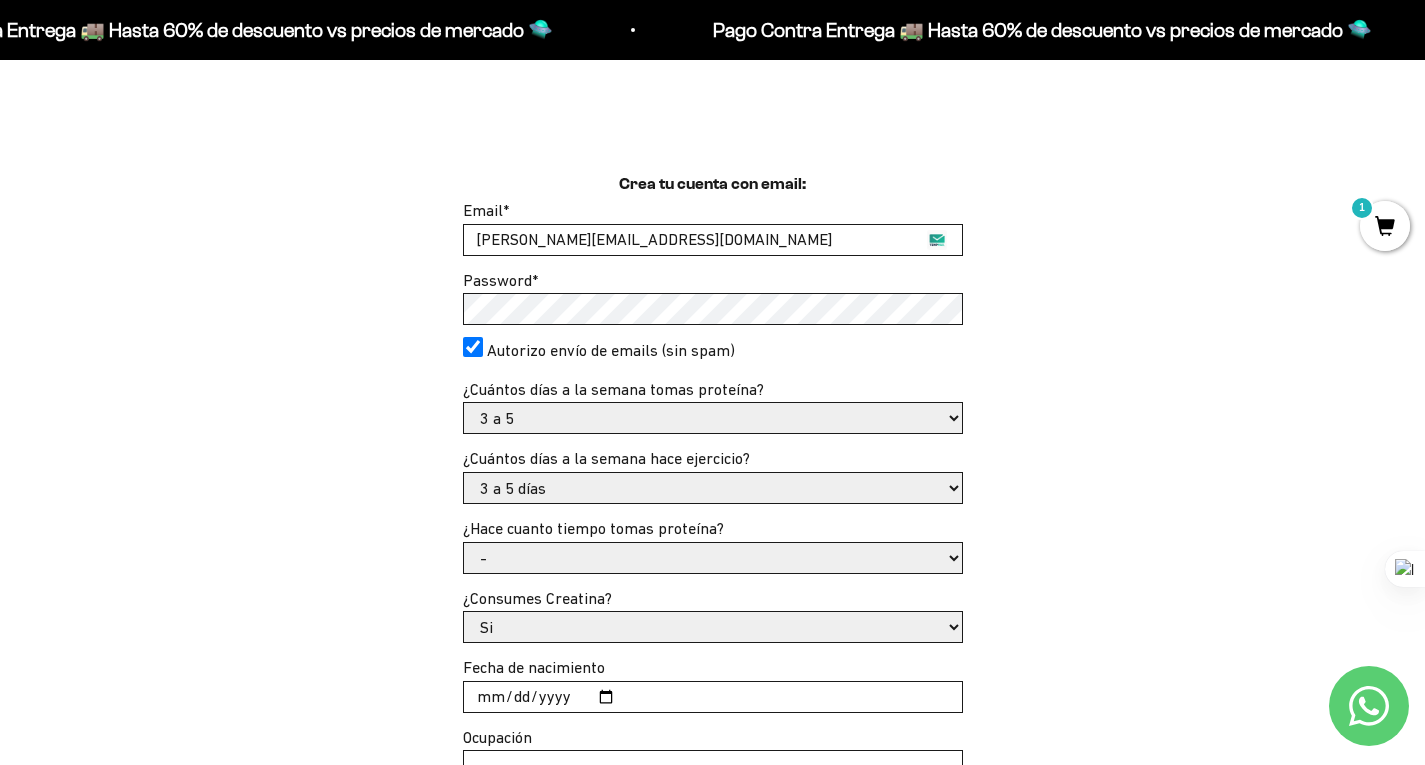scroll, scrollTop: 507, scrollLeft: 0, axis: vertical 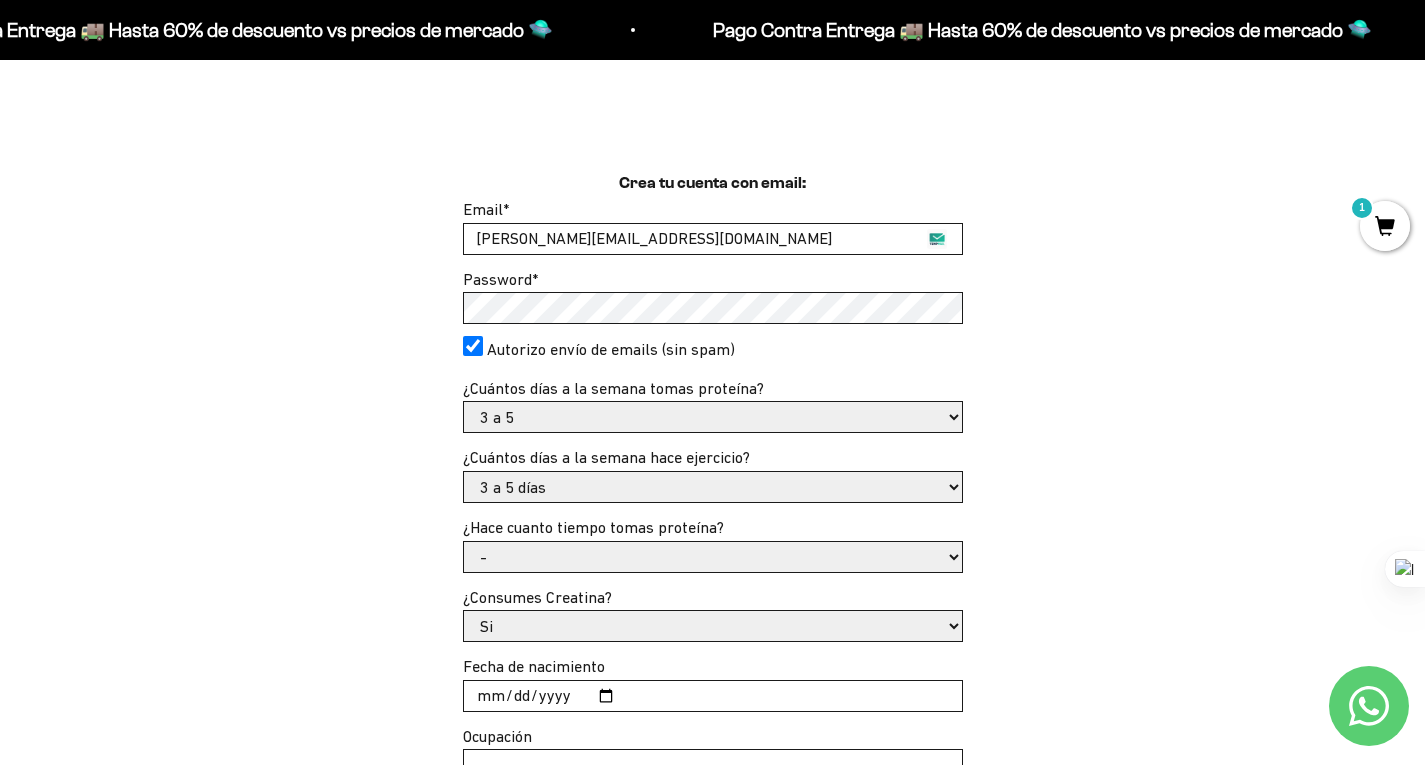 click on "-
Apenas estoy empezando
Menos de 6 meses
Hace más de 6 meses
Hace más de un año" at bounding box center [713, 557] 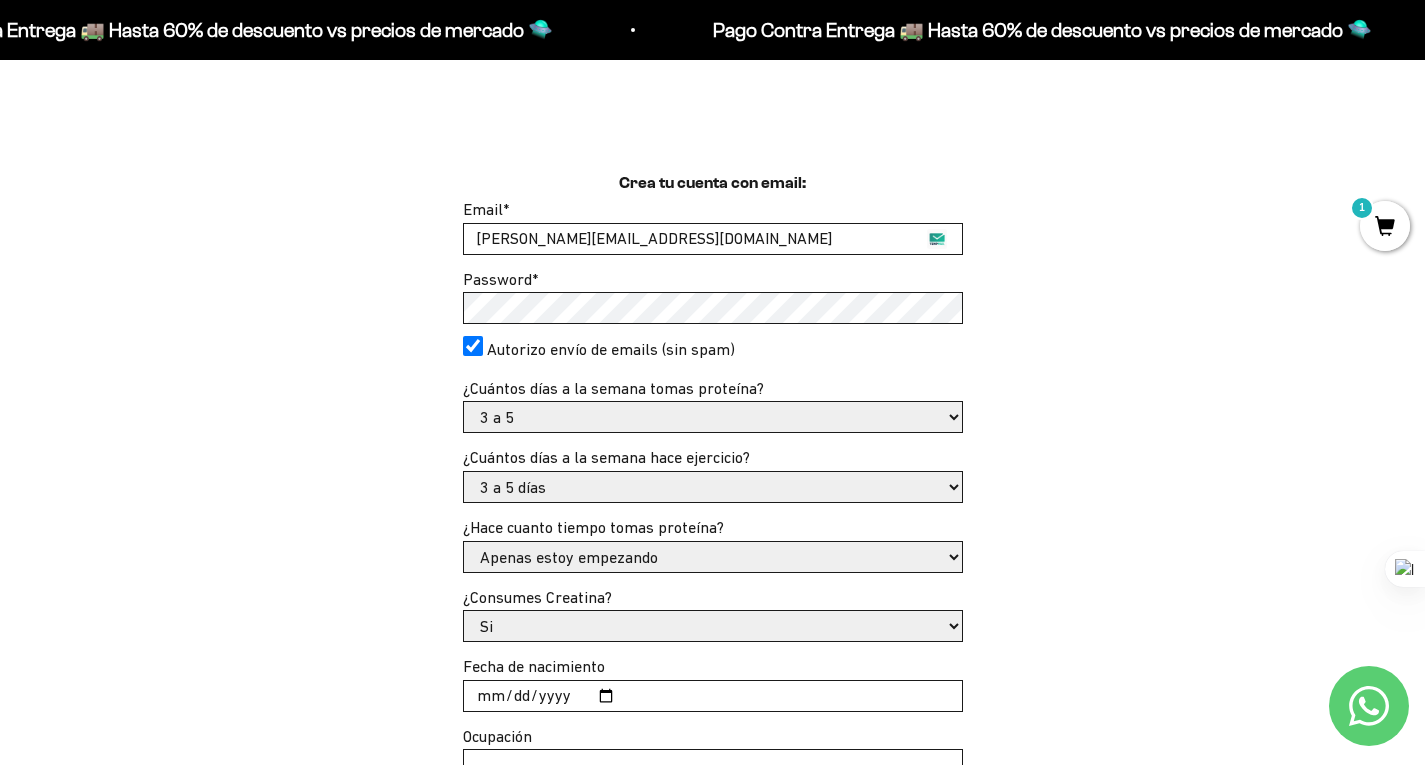 click on "-
Apenas estoy empezando
Menos de 6 meses
Hace más de 6 meses
Hace más de un año" at bounding box center [713, 557] 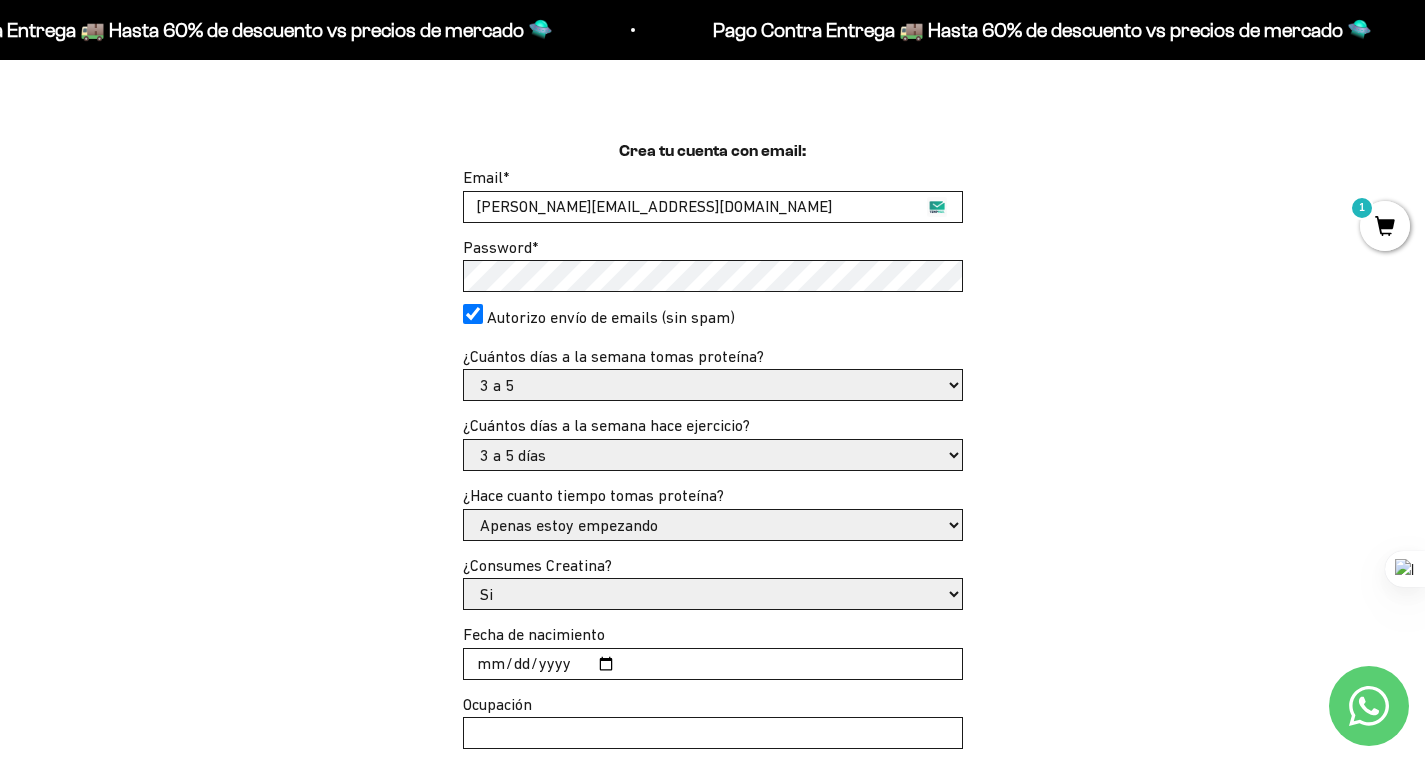 scroll, scrollTop: 540, scrollLeft: 0, axis: vertical 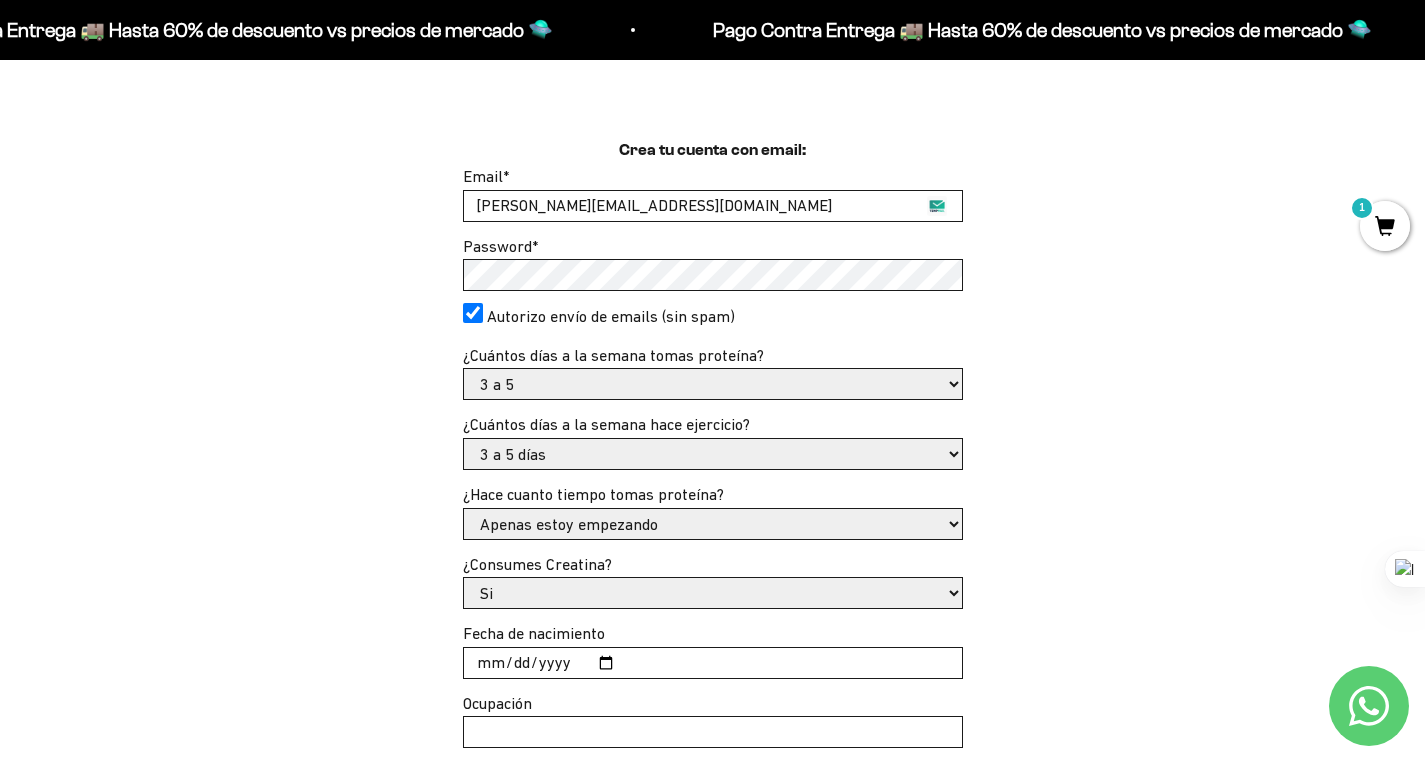 click on "Si
No" at bounding box center [713, 593] 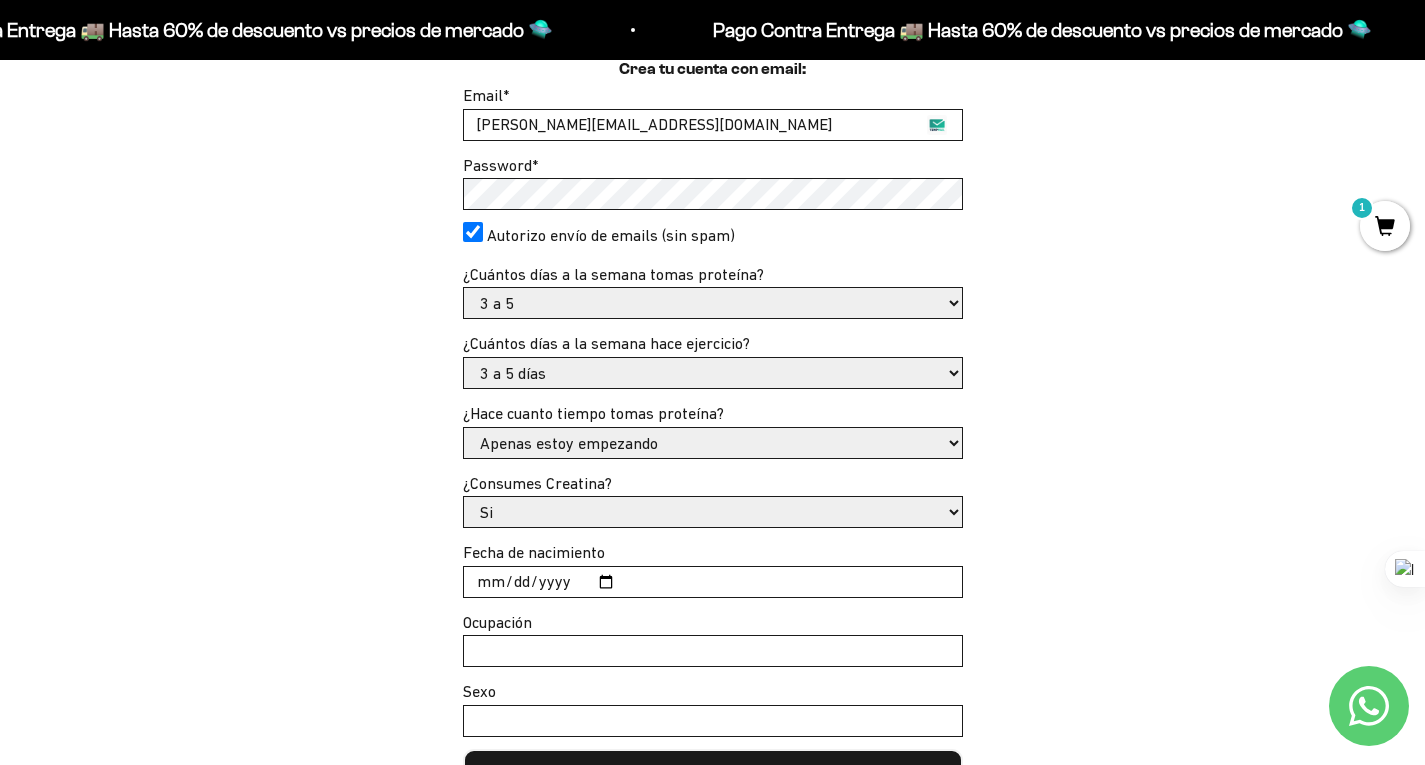 scroll, scrollTop: 622, scrollLeft: 0, axis: vertical 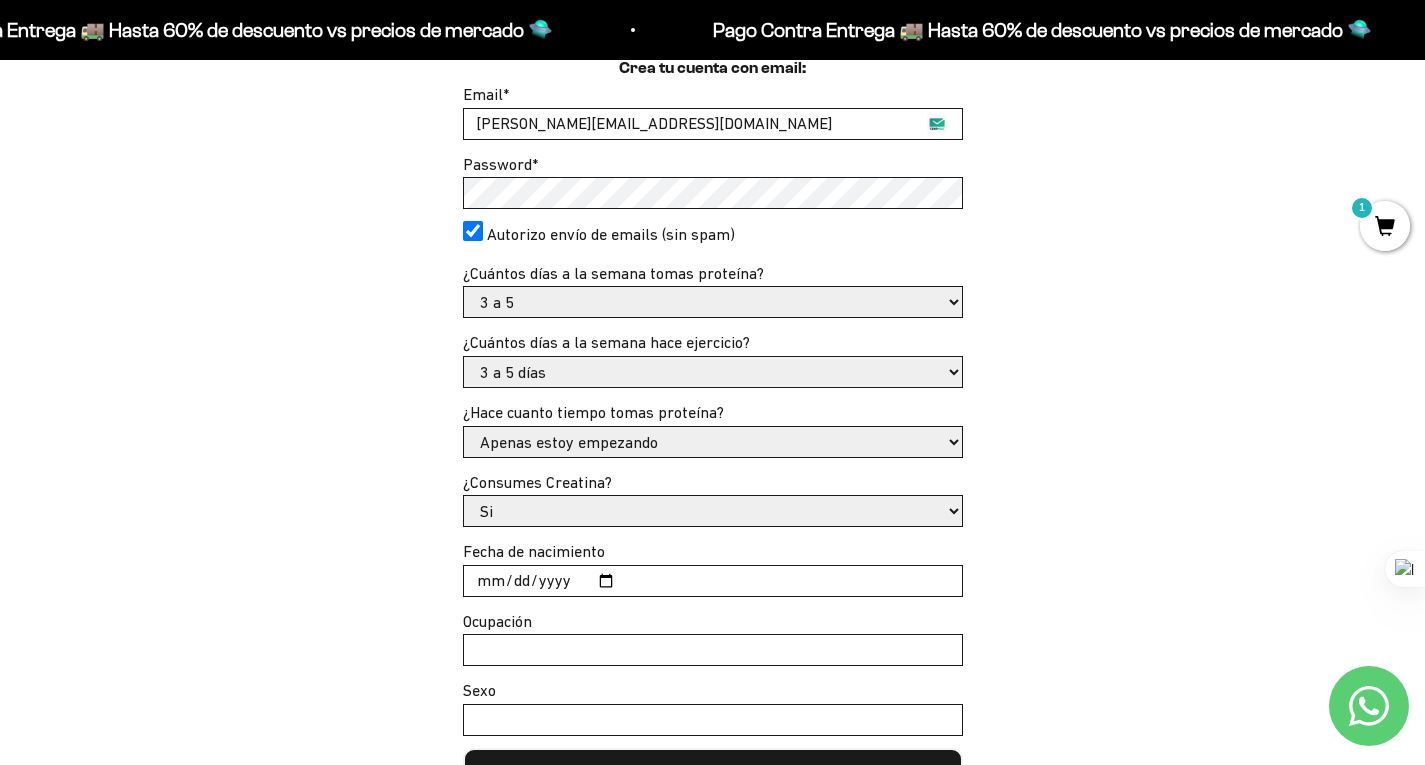 click on "Fecha de nacimiento" at bounding box center (713, 581) 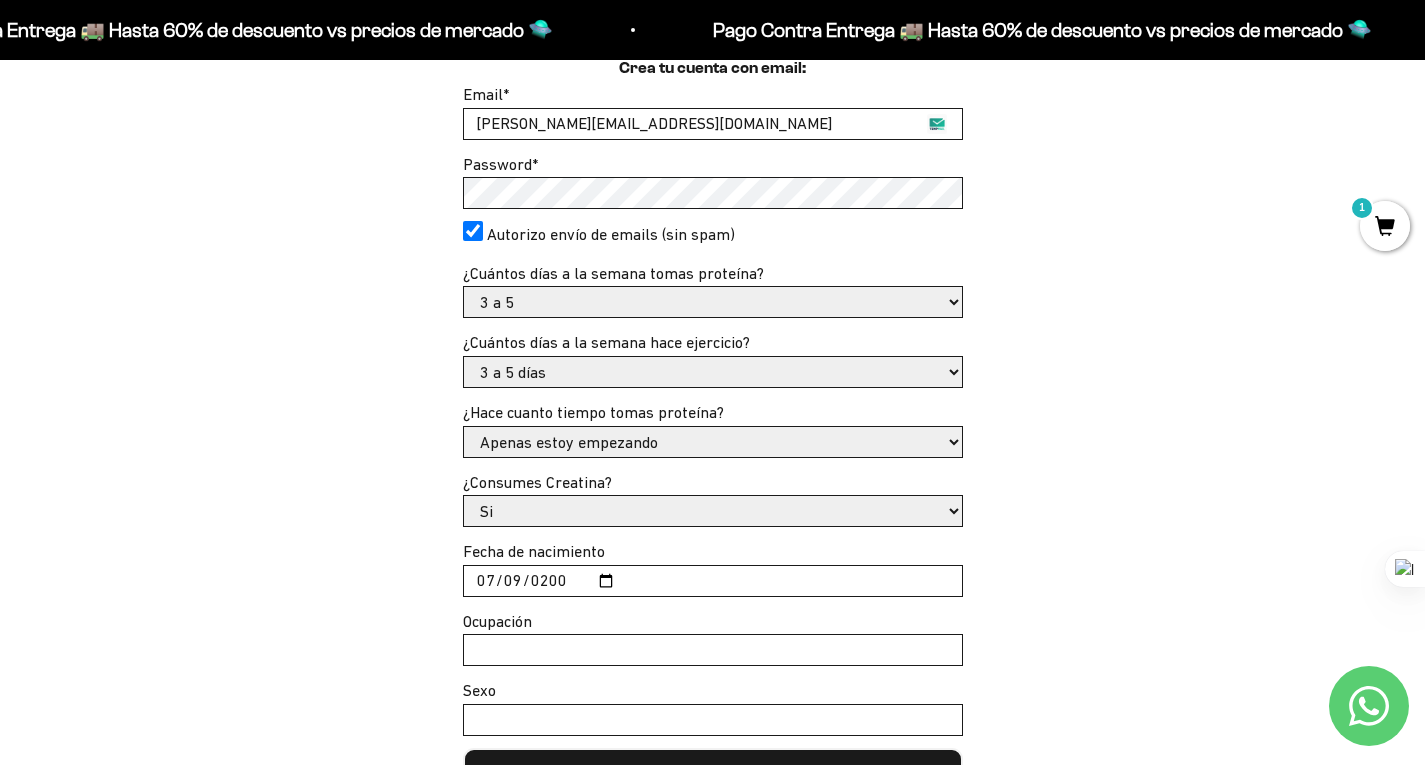 type on "[DATE]" 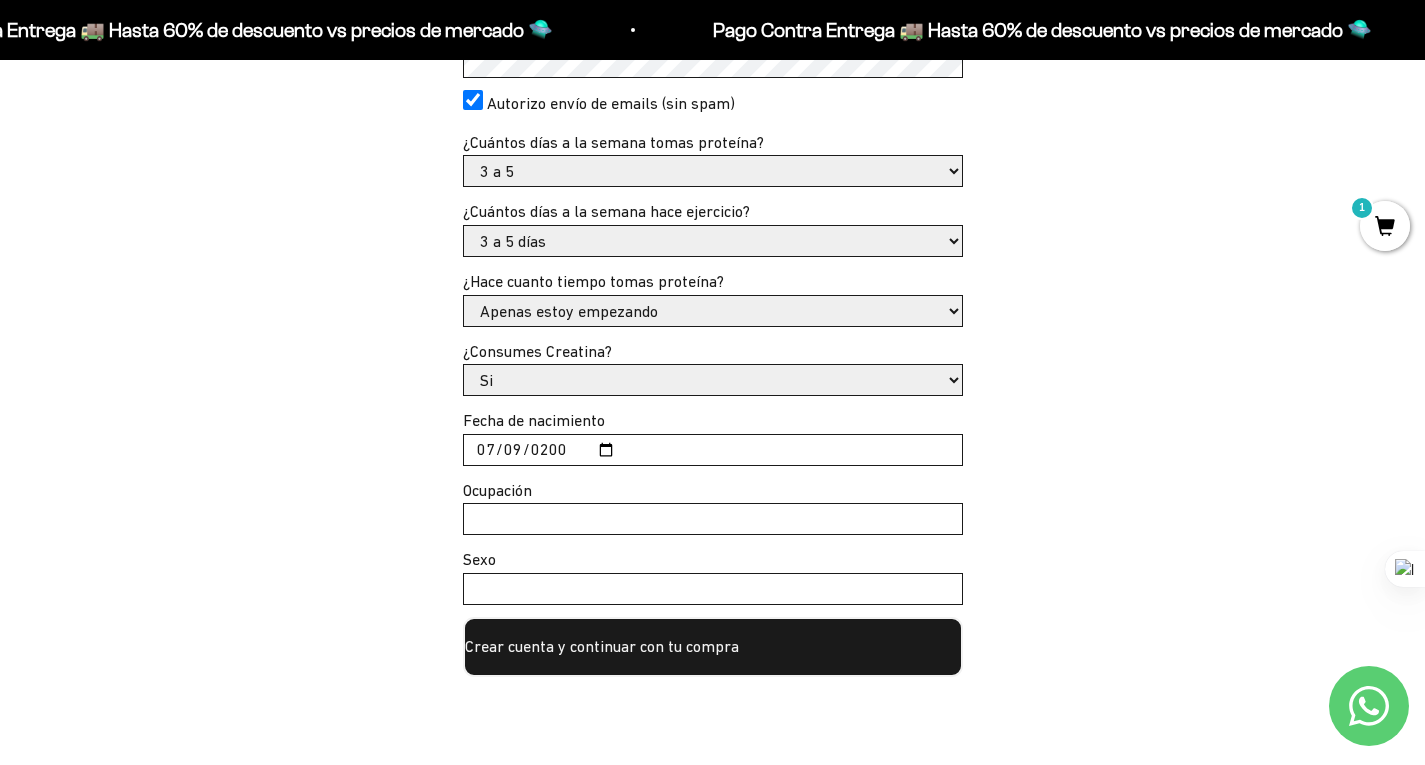 scroll, scrollTop: 757, scrollLeft: 0, axis: vertical 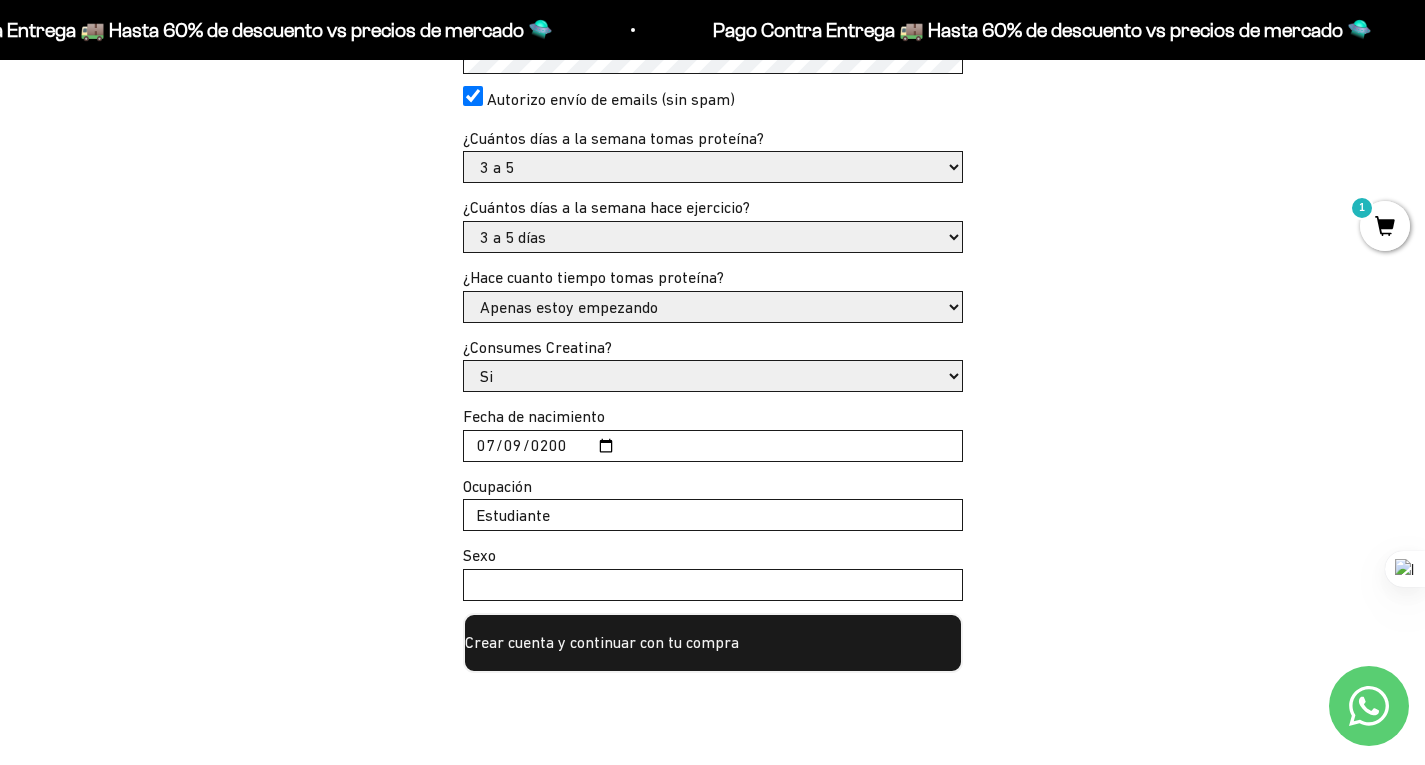 type on "Estudiante" 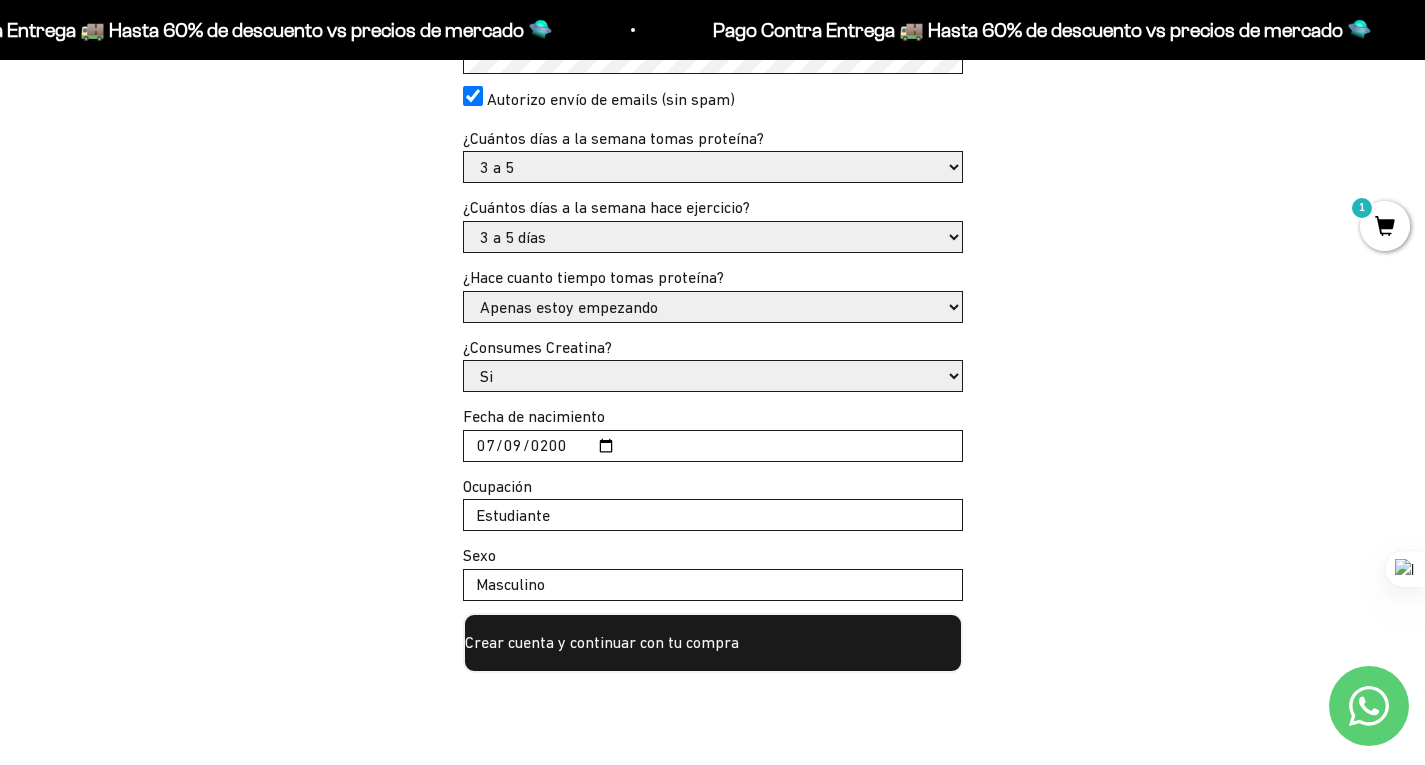 type on "Masculino" 